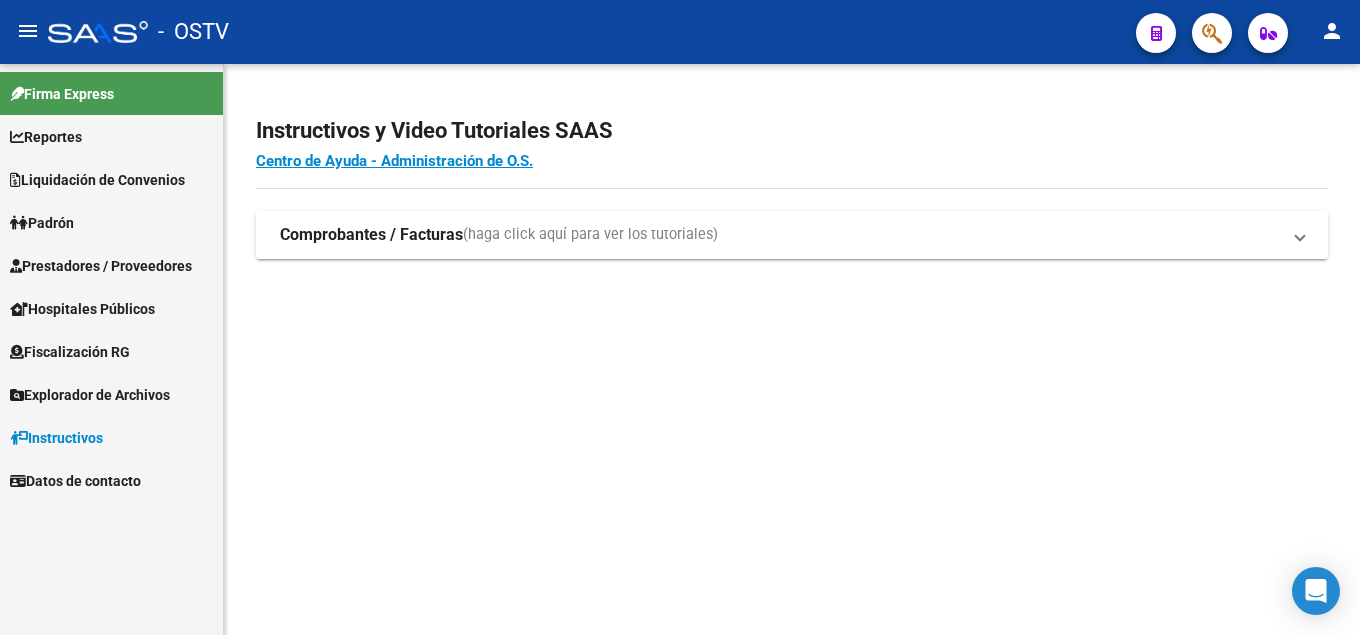 scroll, scrollTop: 0, scrollLeft: 0, axis: both 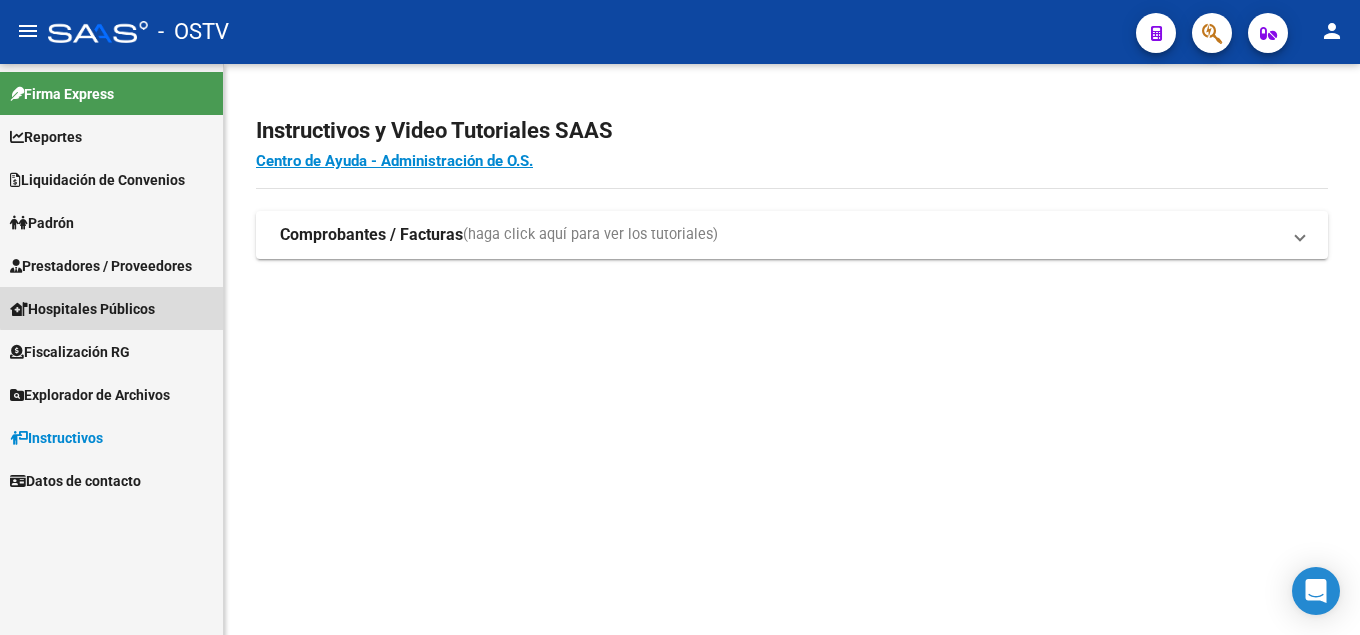 click on "Hospitales Públicos" at bounding box center [111, 308] 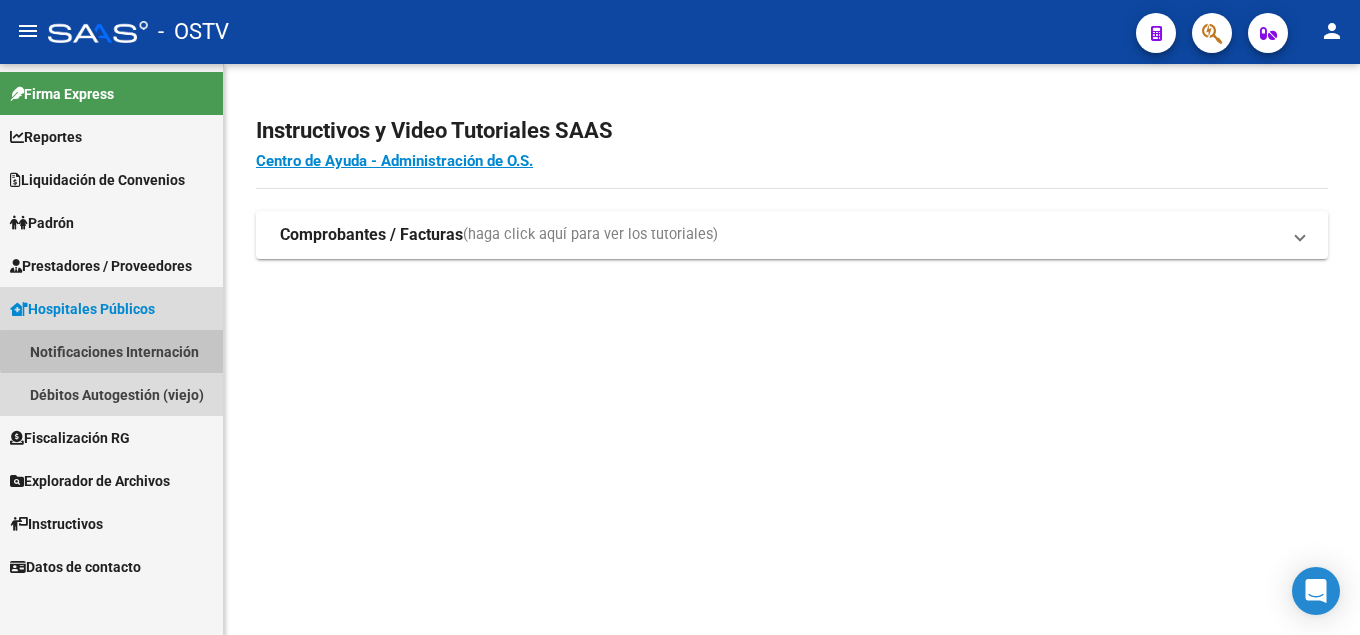 click on "Notificaciones Internación" at bounding box center (111, 351) 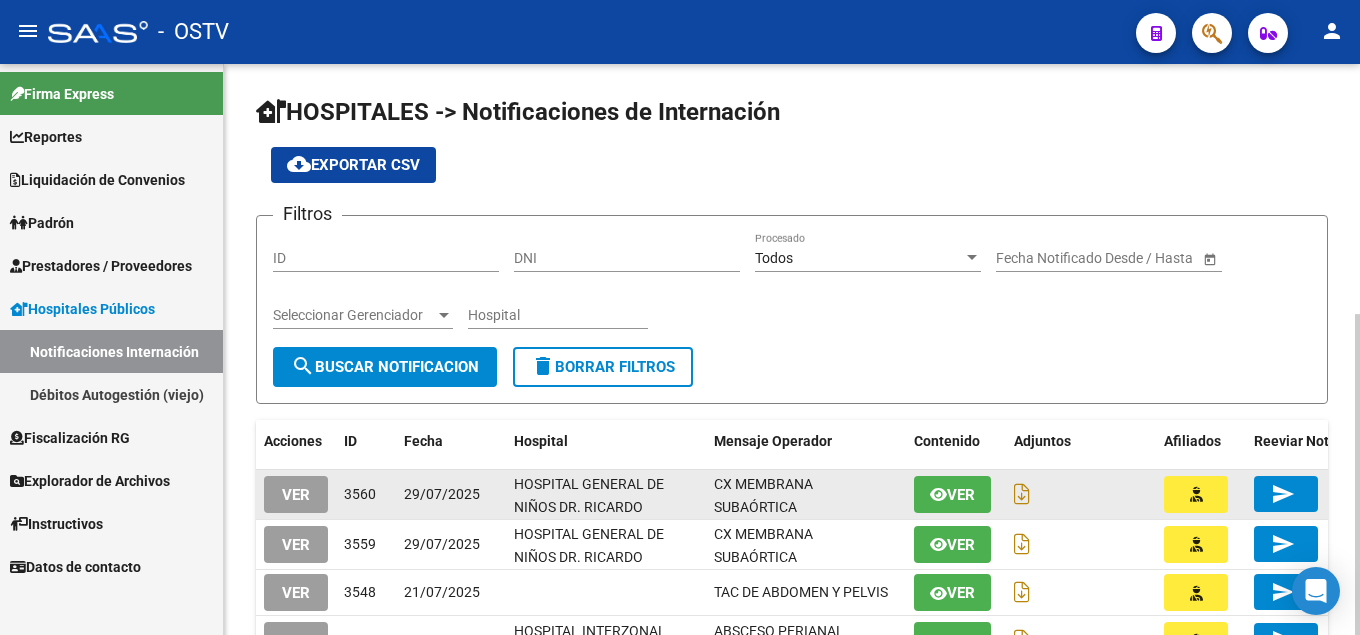 click 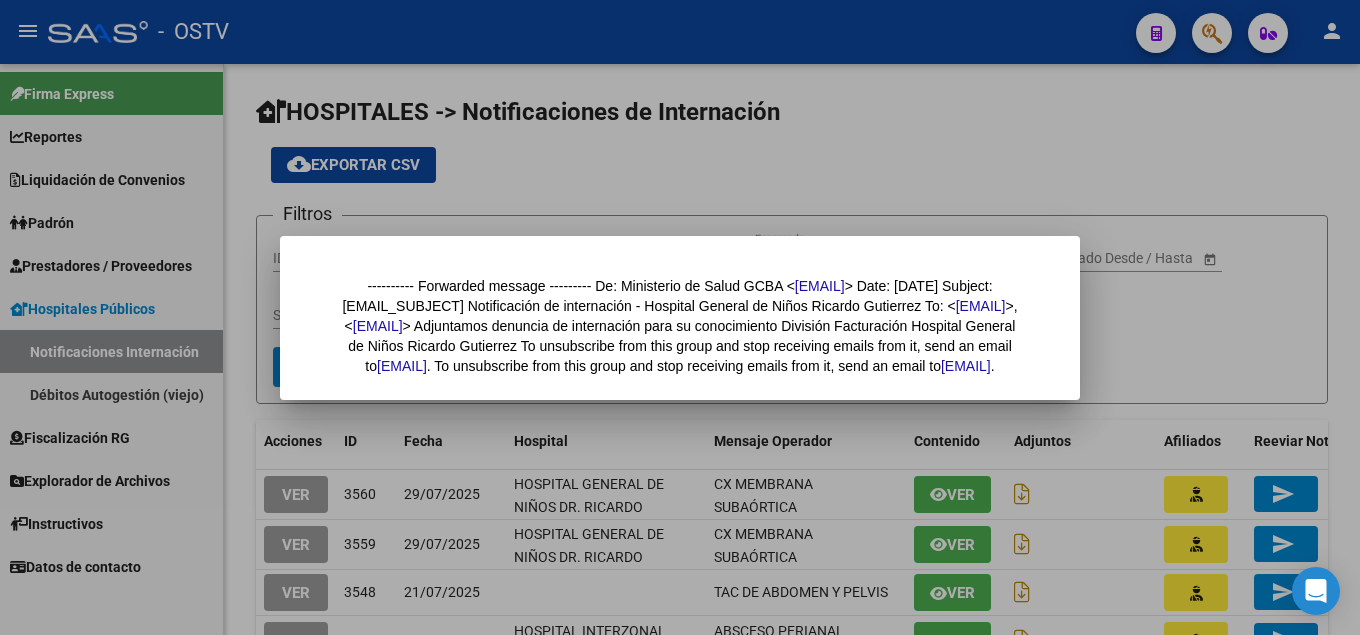 click at bounding box center (680, 317) 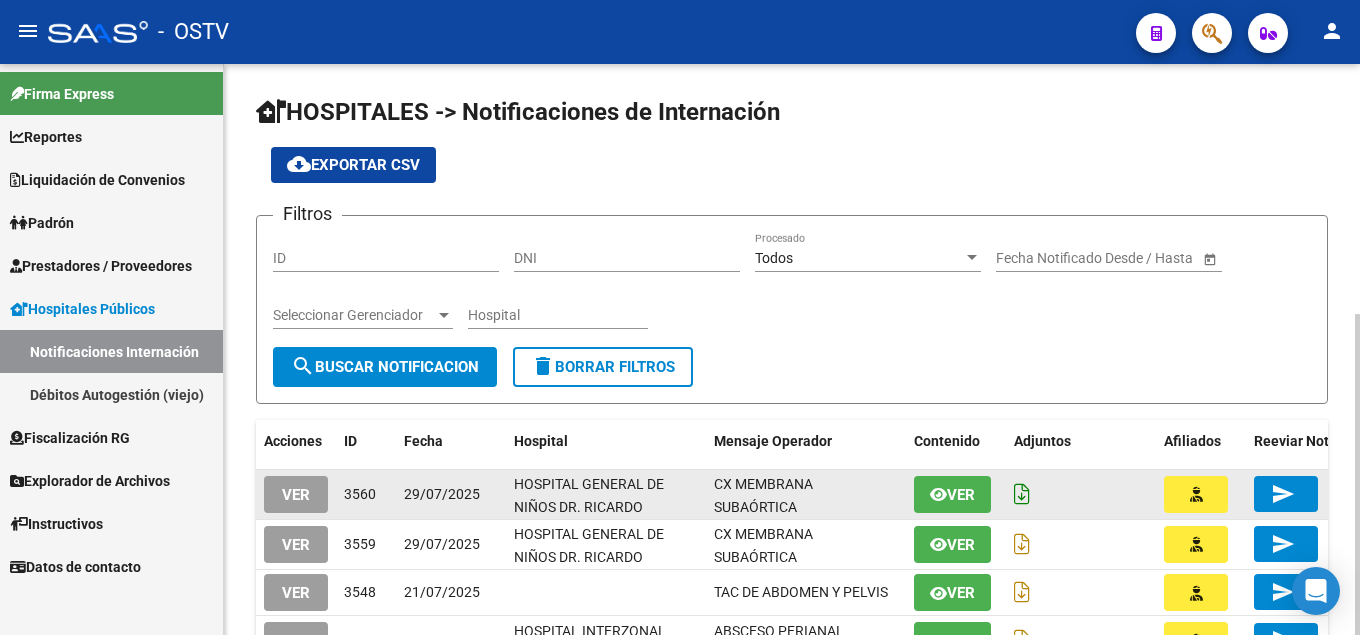 click 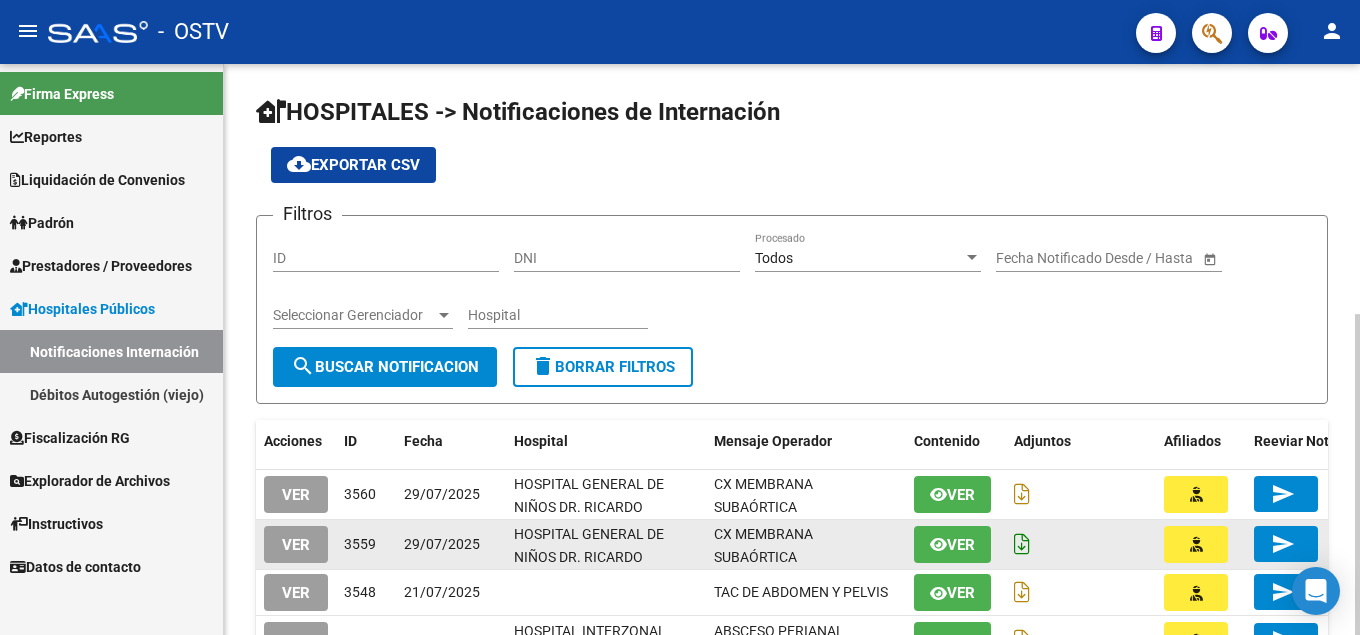 click 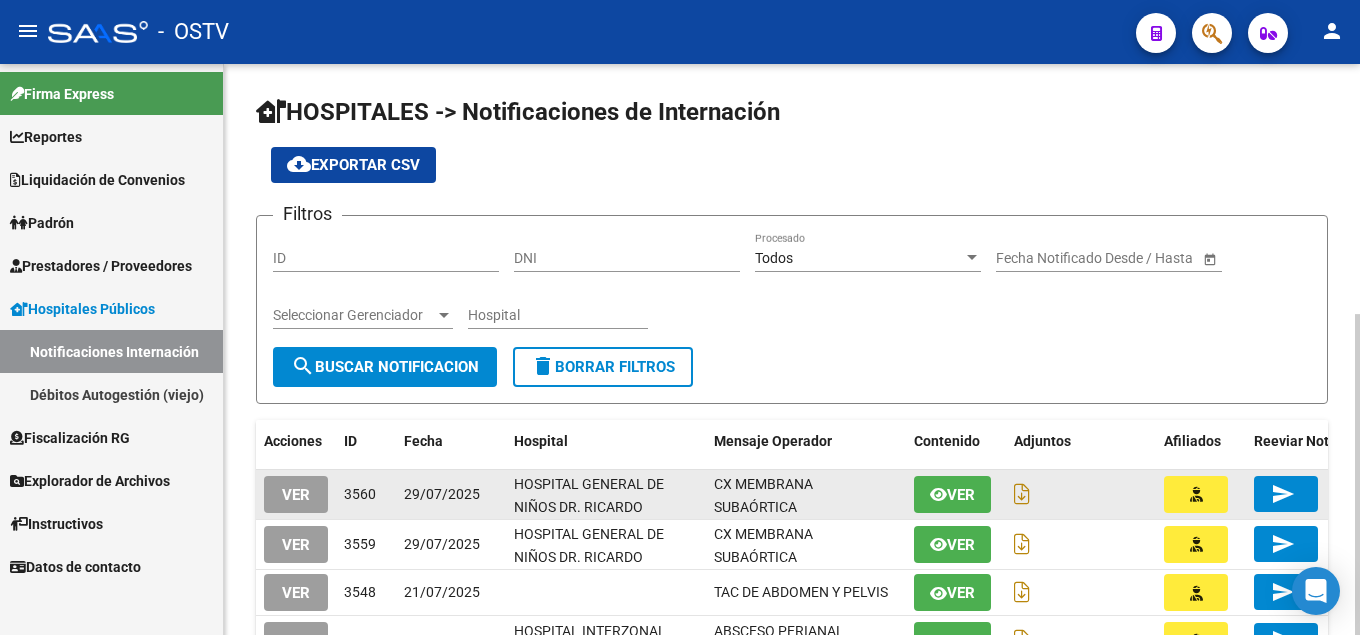 scroll, scrollTop: 26, scrollLeft: 0, axis: vertical 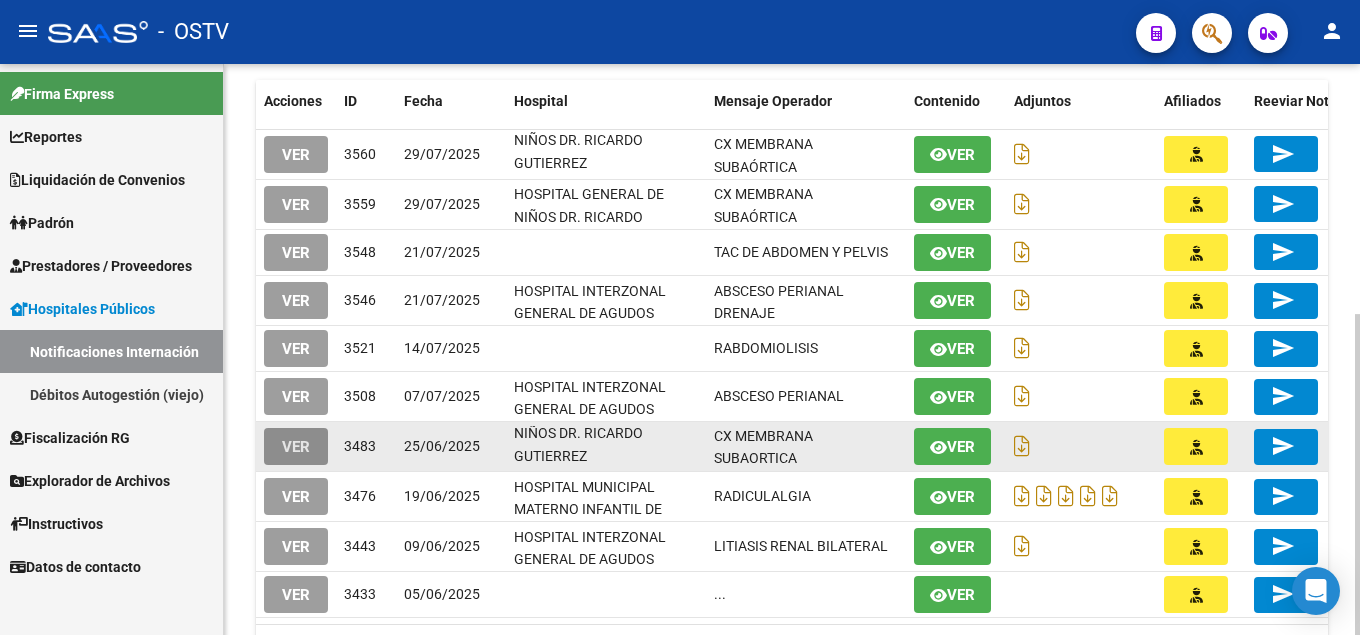 click on "VER" 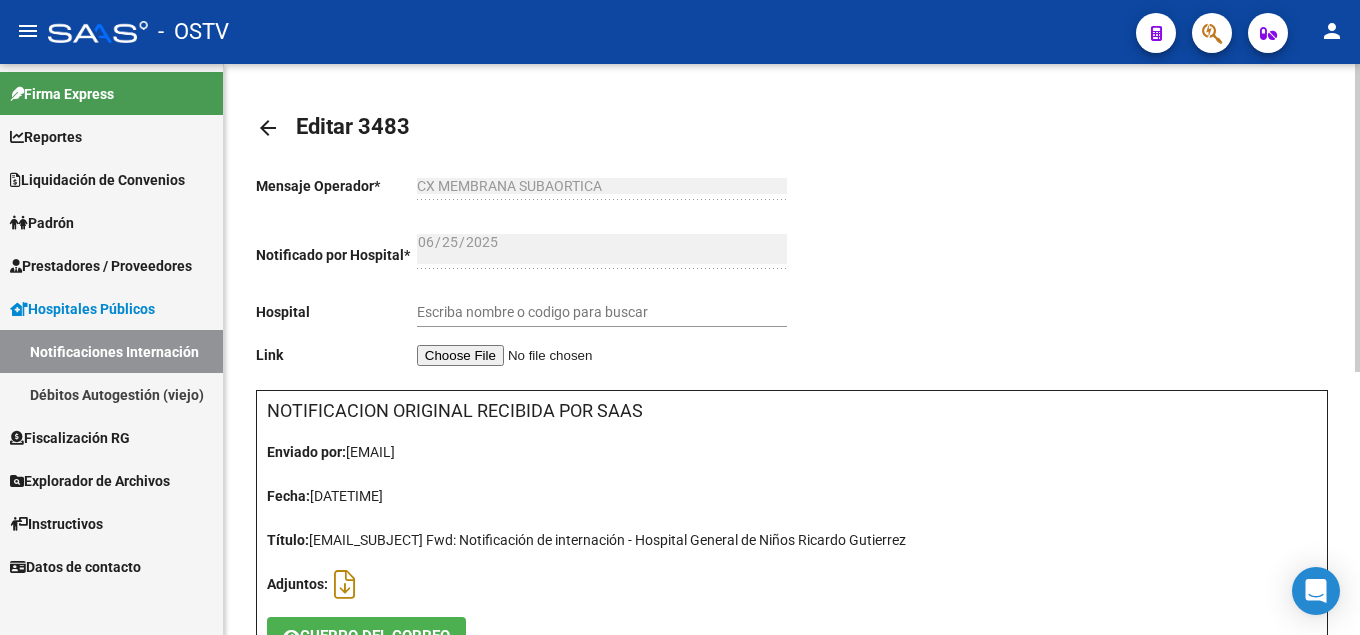type on "HOSPITAL GENERAL DE NIÑOS DR. RICARDO GUTIERREZ" 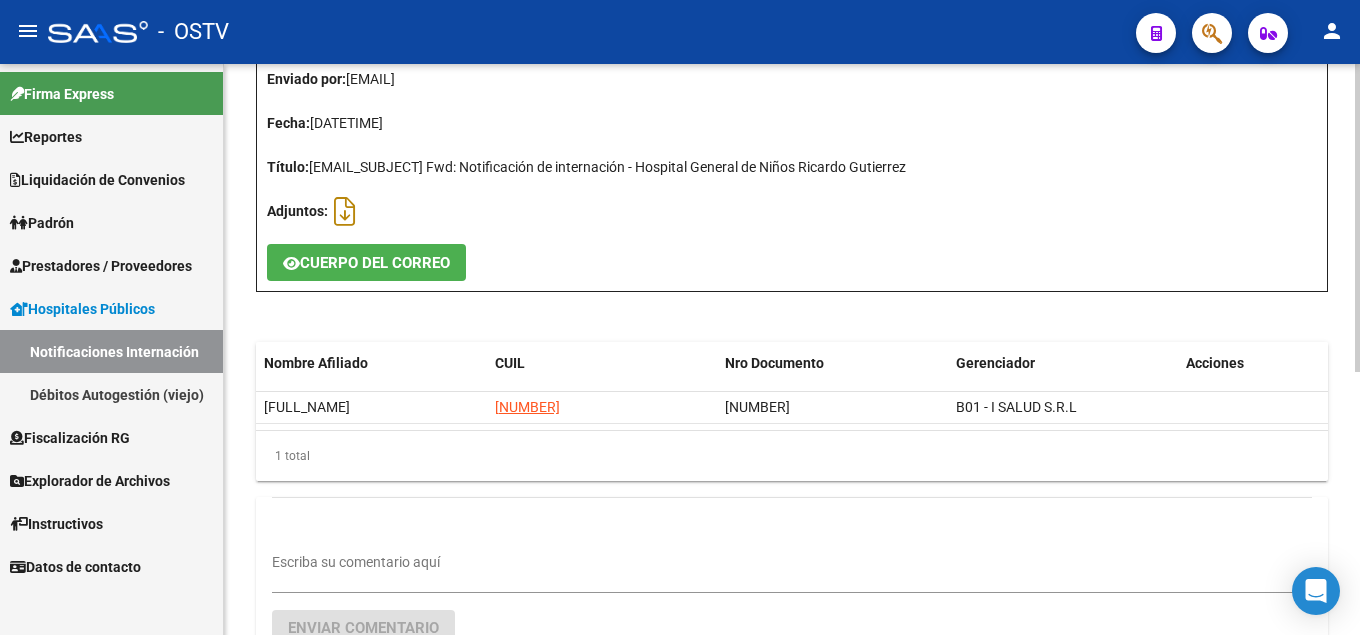 scroll, scrollTop: 316, scrollLeft: 0, axis: vertical 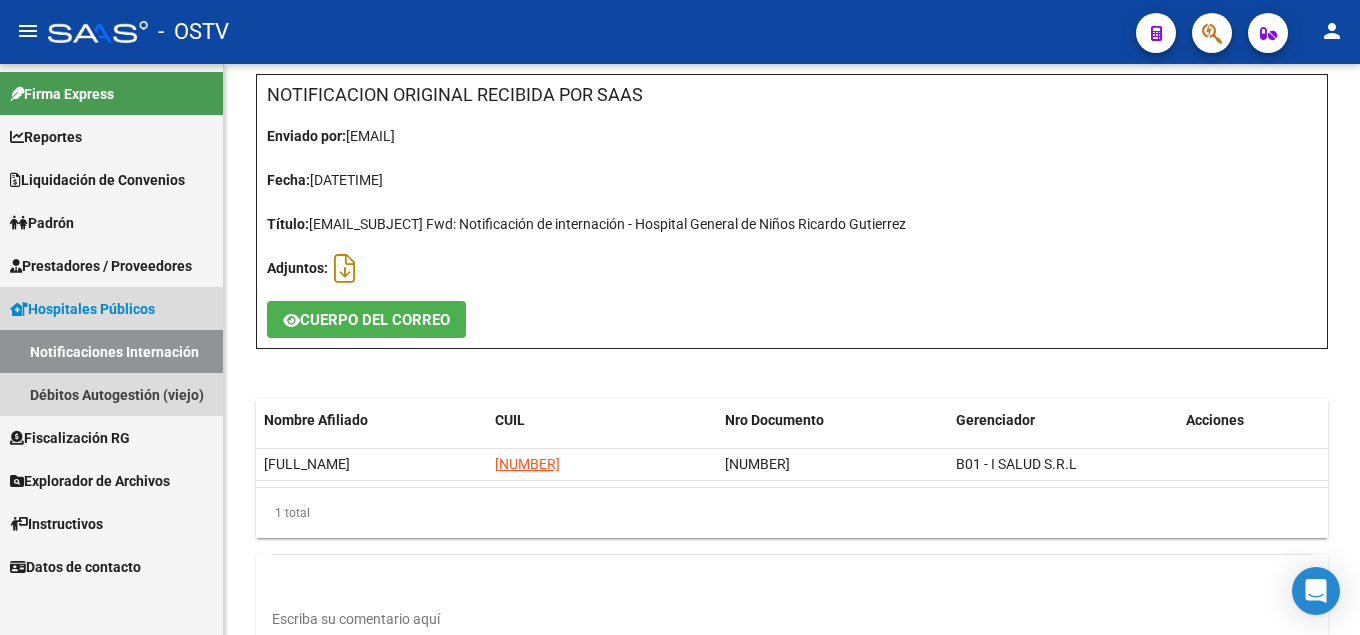 click on "Notificaciones Internación" at bounding box center (111, 351) 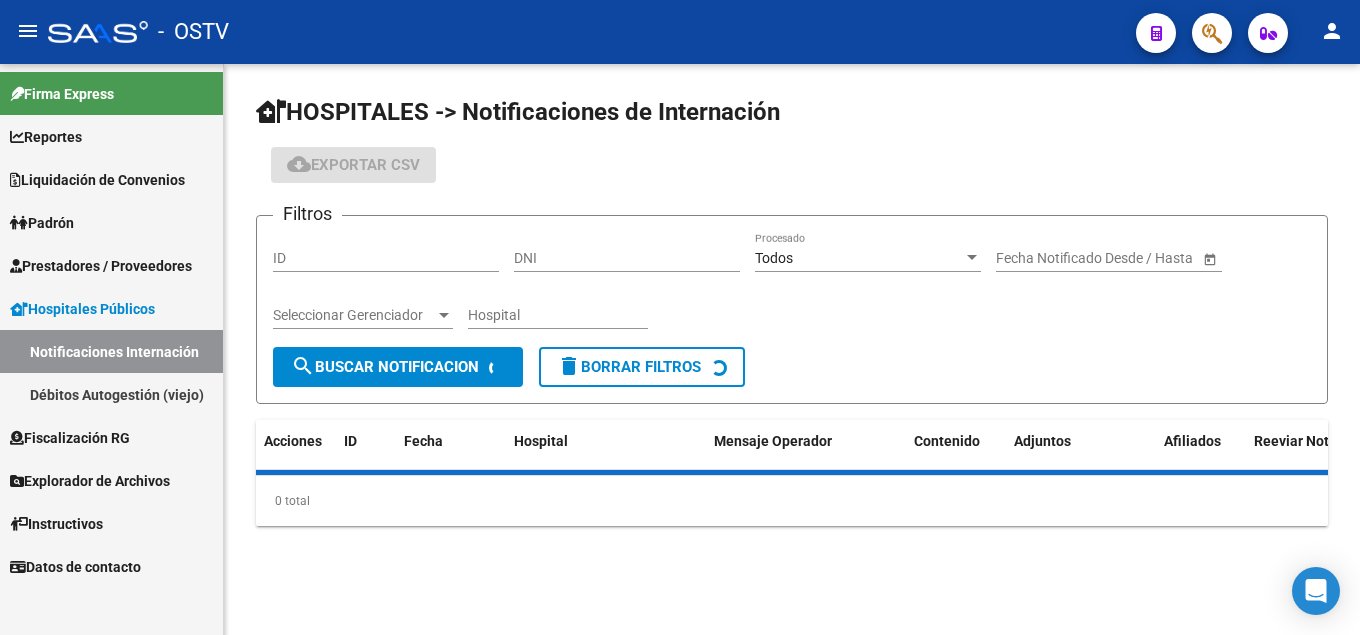 scroll, scrollTop: 0, scrollLeft: 0, axis: both 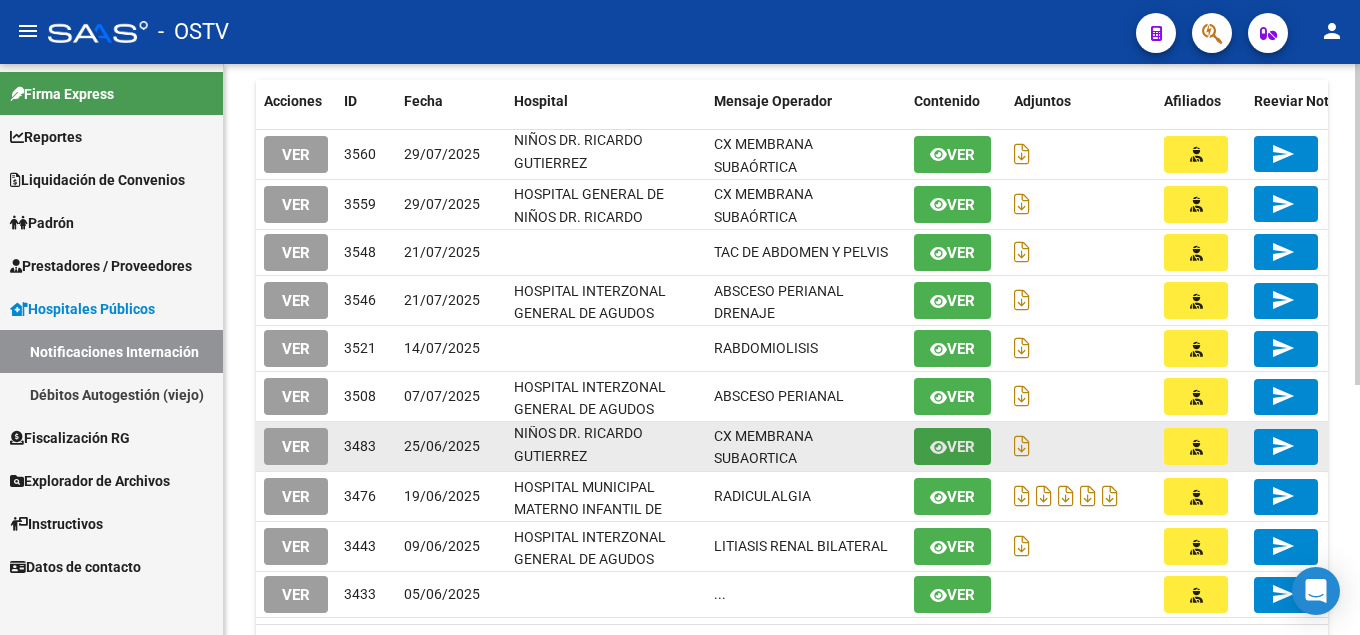 click on "Ver" 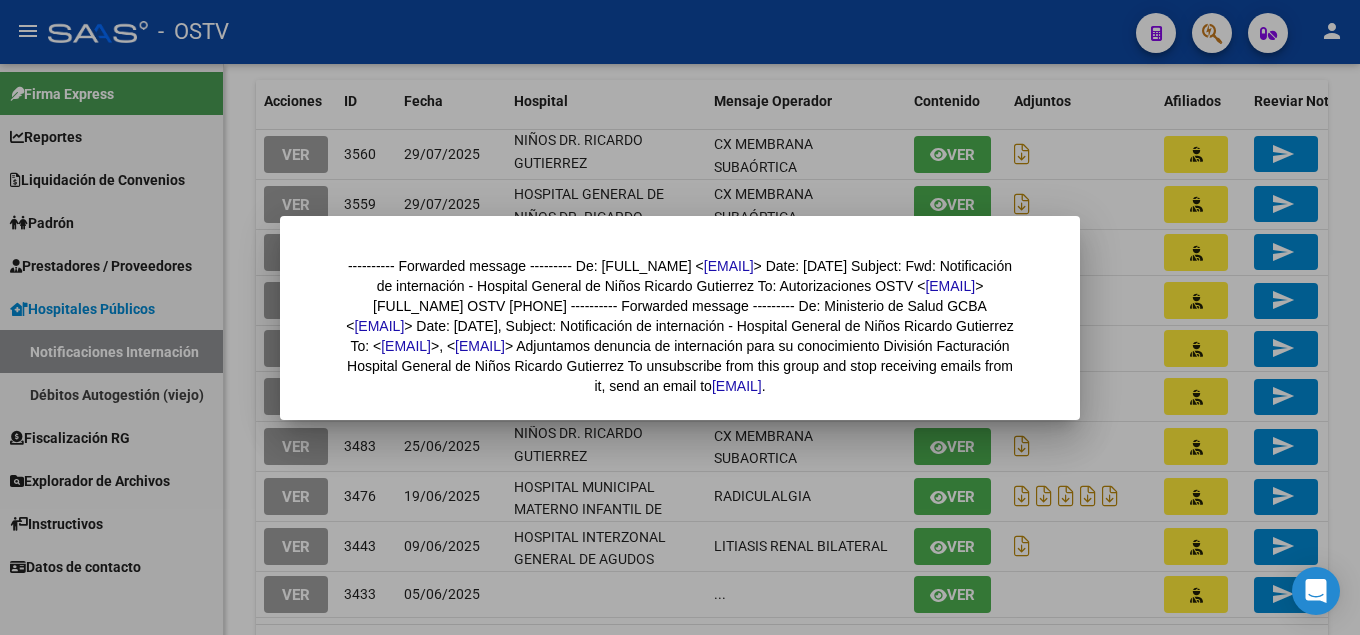 click at bounding box center [680, 317] 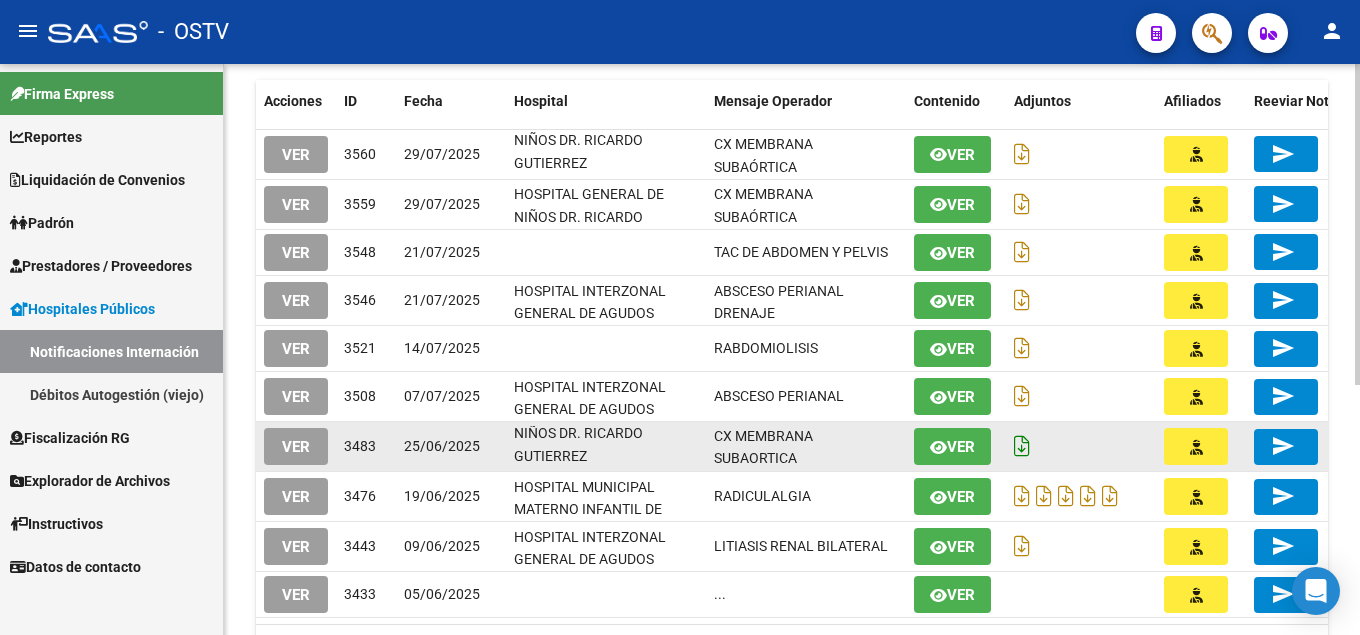 click 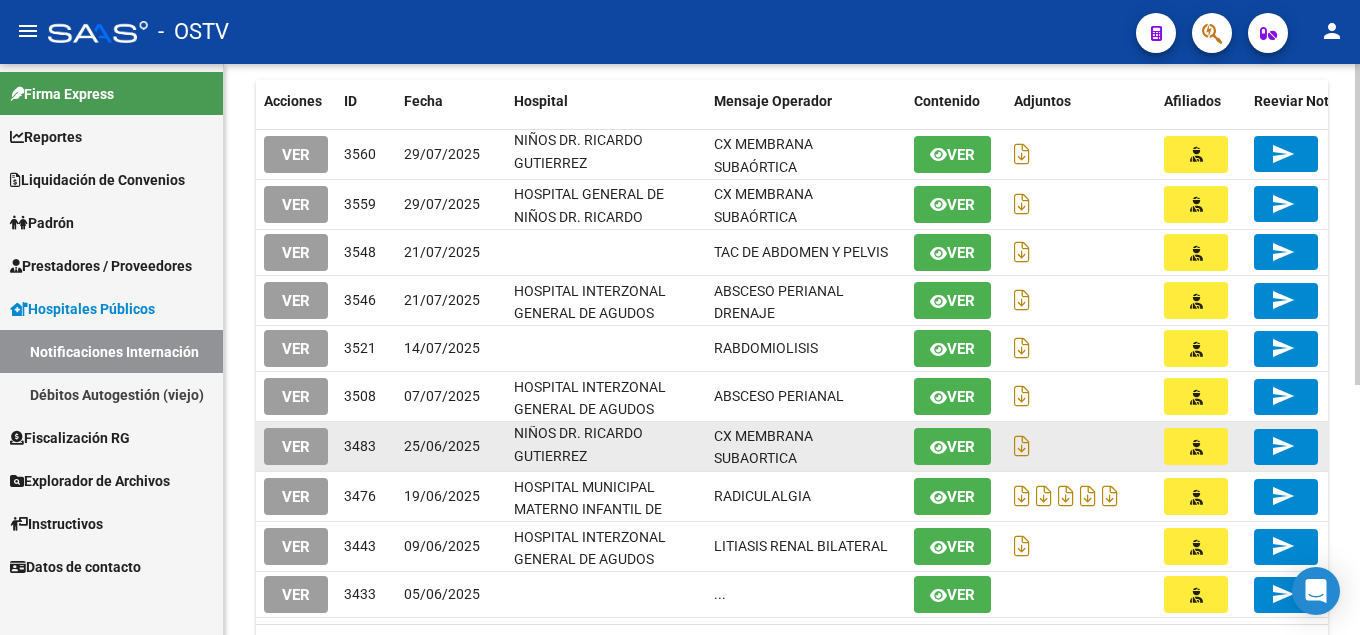 scroll, scrollTop: 1, scrollLeft: 0, axis: vertical 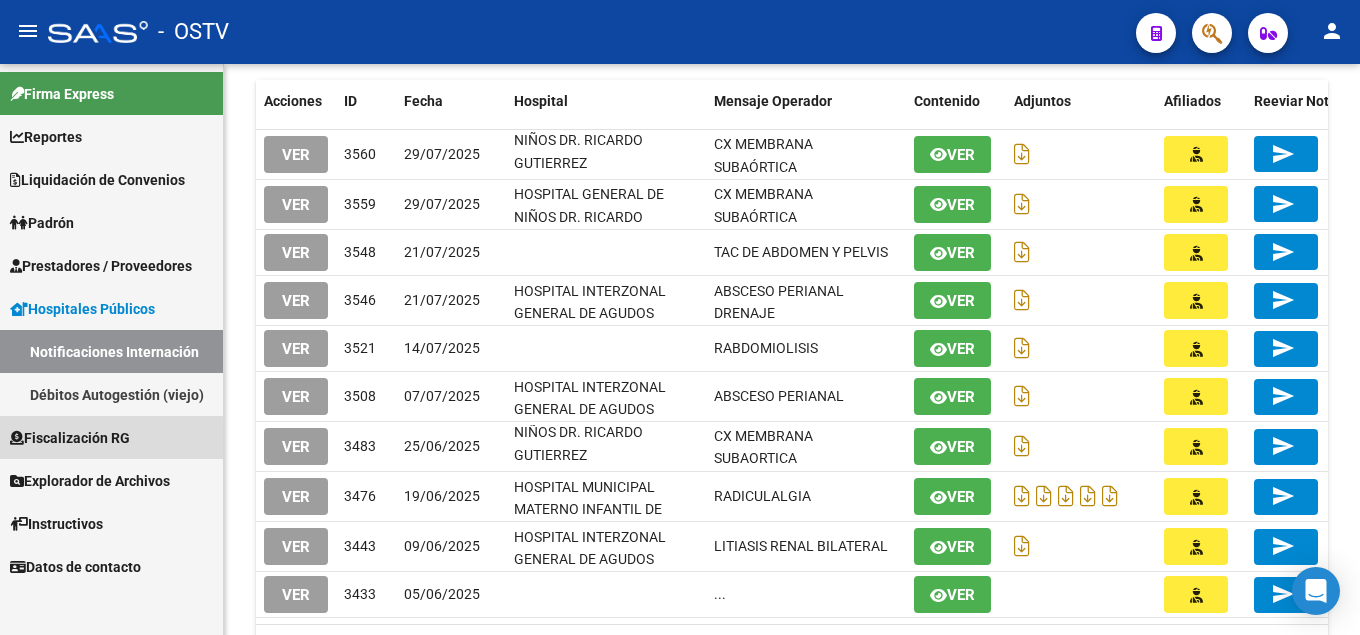 click on "Fiscalización RG" at bounding box center [70, 438] 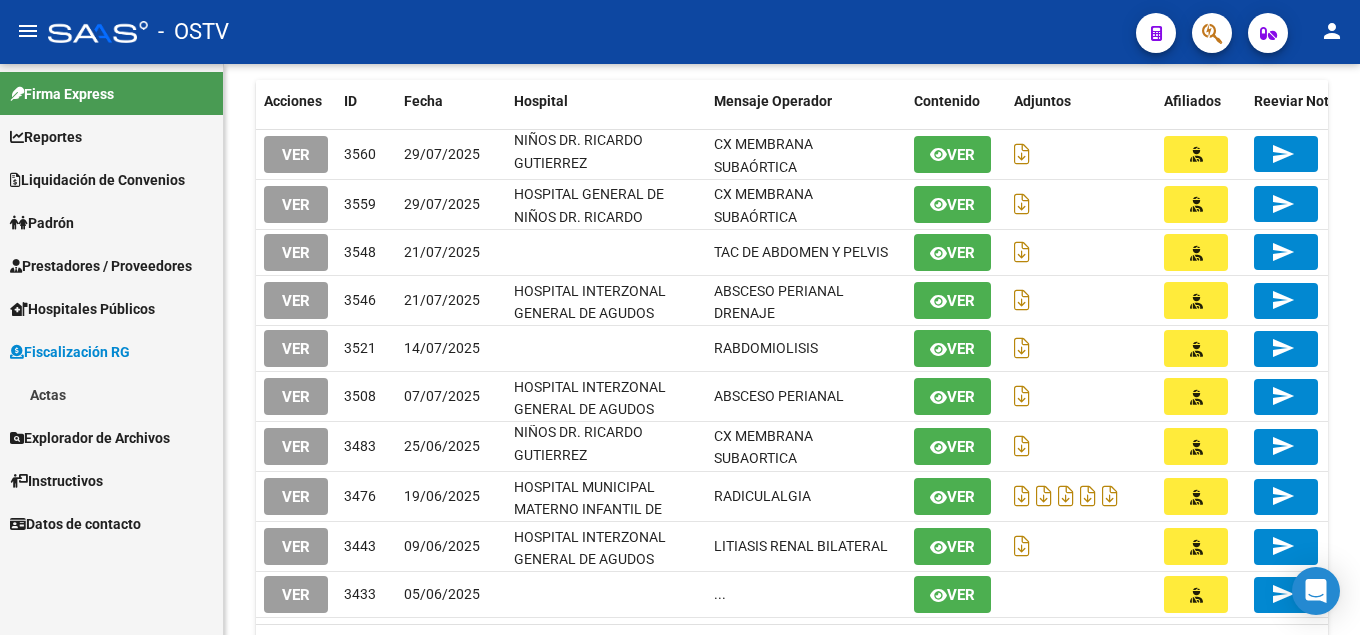 click on "Actas" at bounding box center (111, 394) 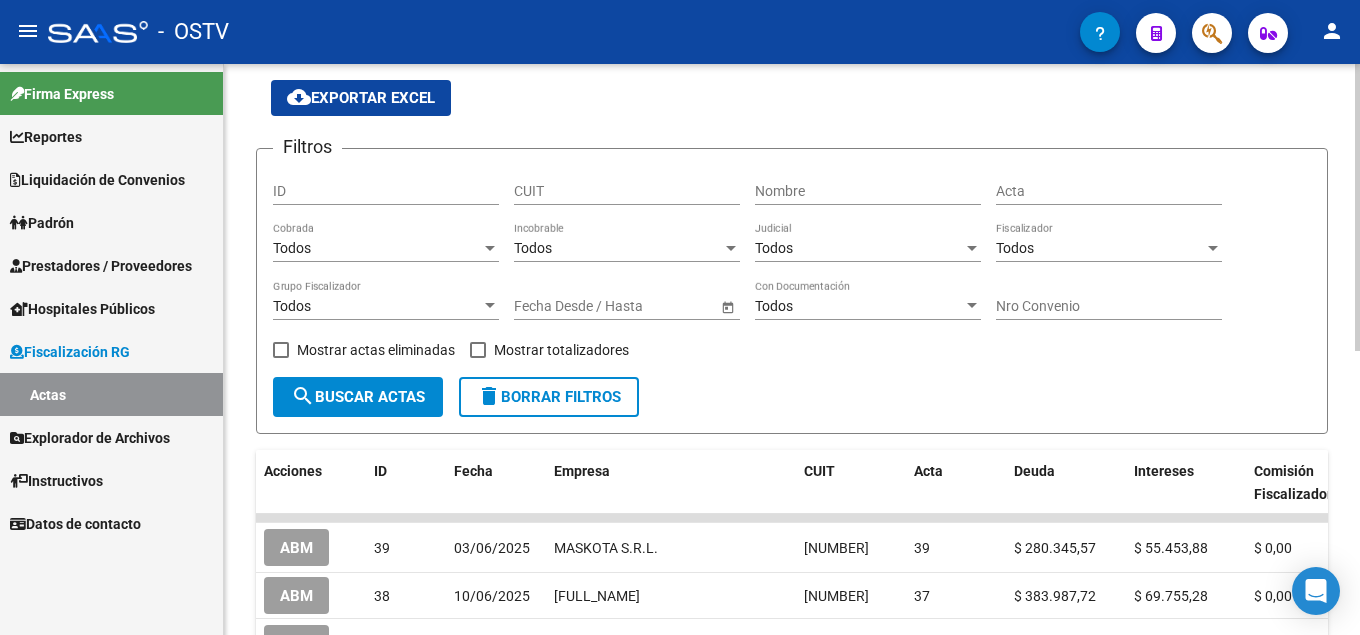 scroll, scrollTop: 237, scrollLeft: 0, axis: vertical 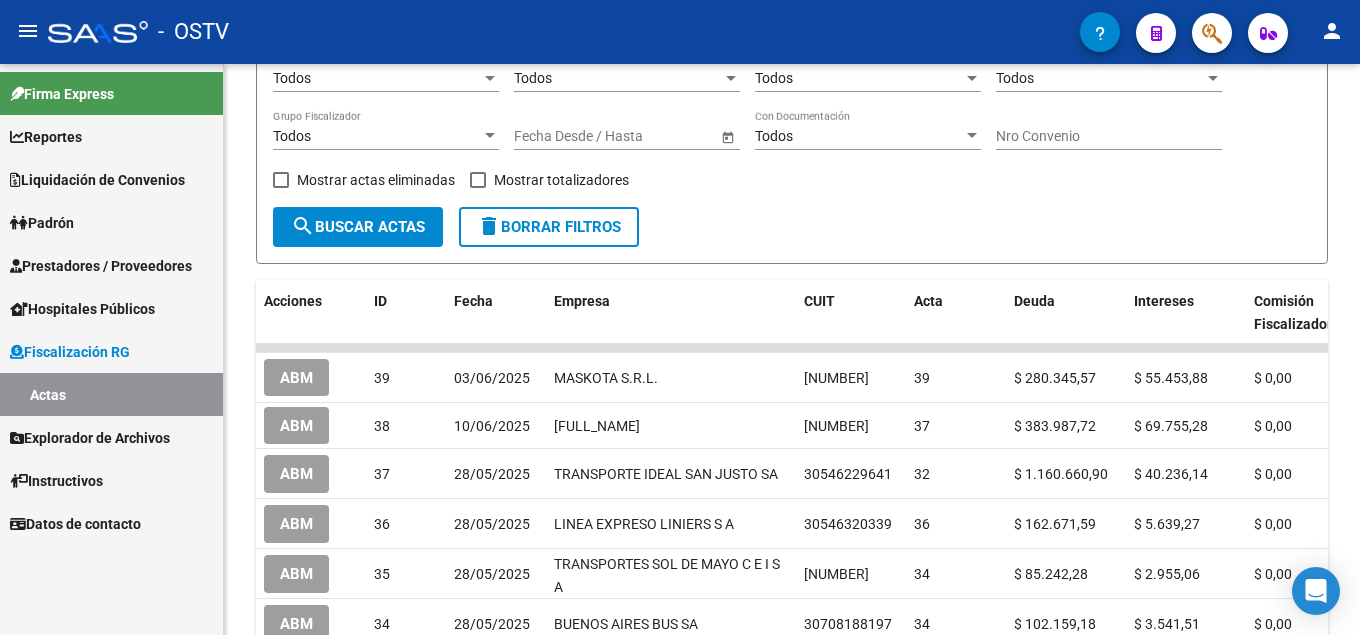 click on "Hospitales Públicos" at bounding box center (82, 309) 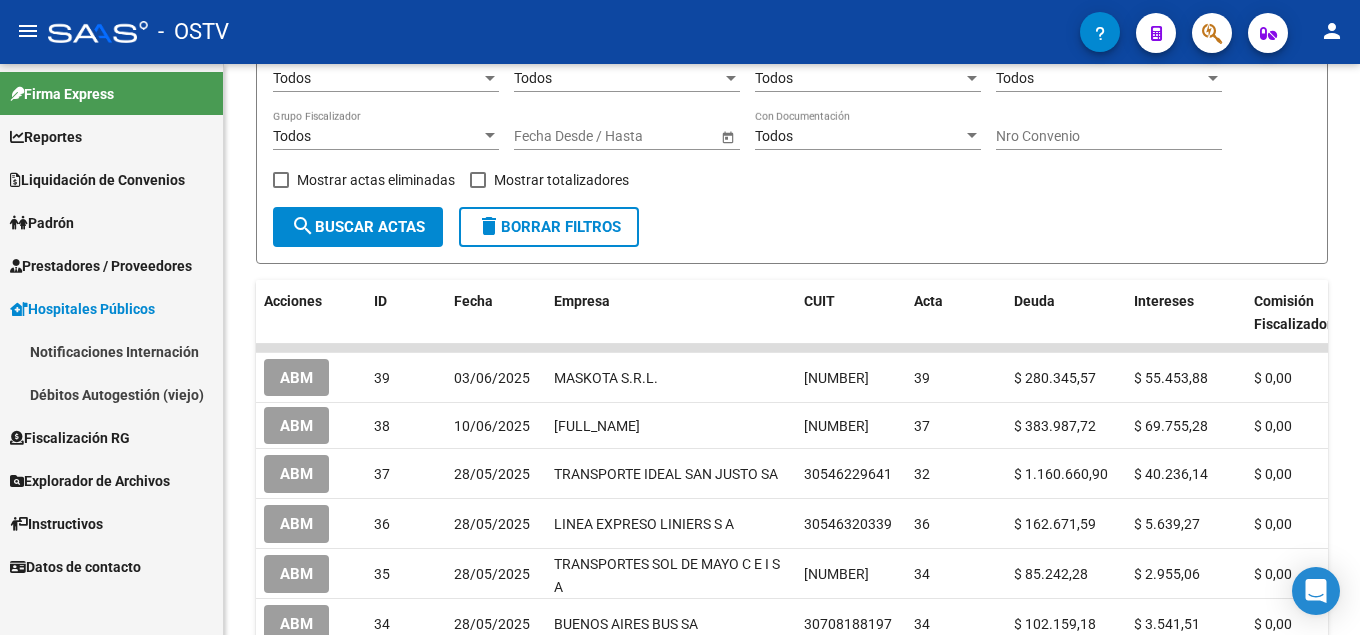 click on "Débitos Autogestión (viejo)" at bounding box center [111, 394] 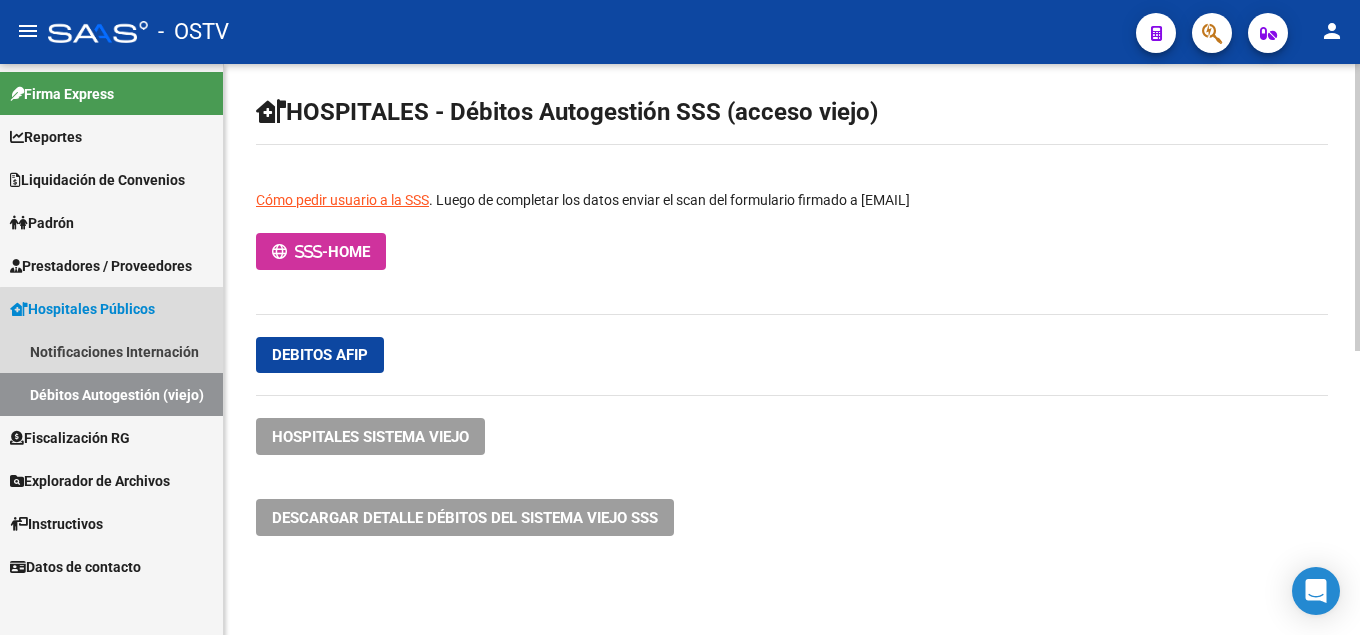 scroll, scrollTop: 0, scrollLeft: 0, axis: both 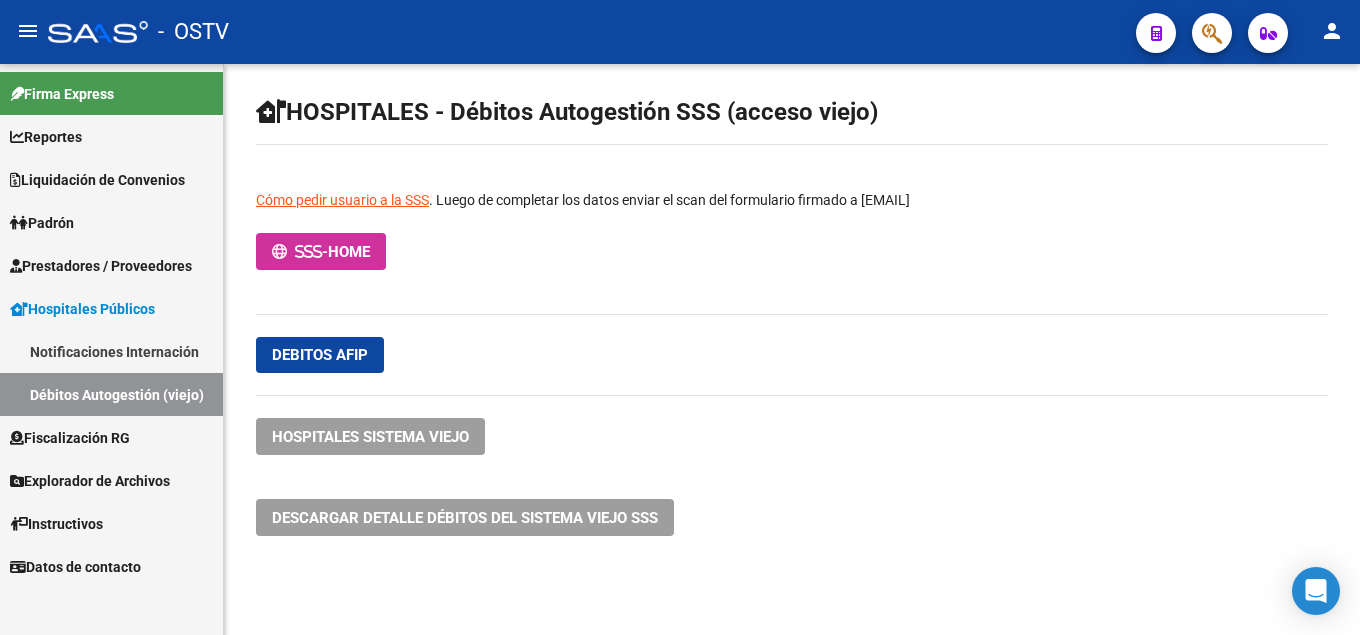 click on "Prestadores / Proveedores" at bounding box center (101, 266) 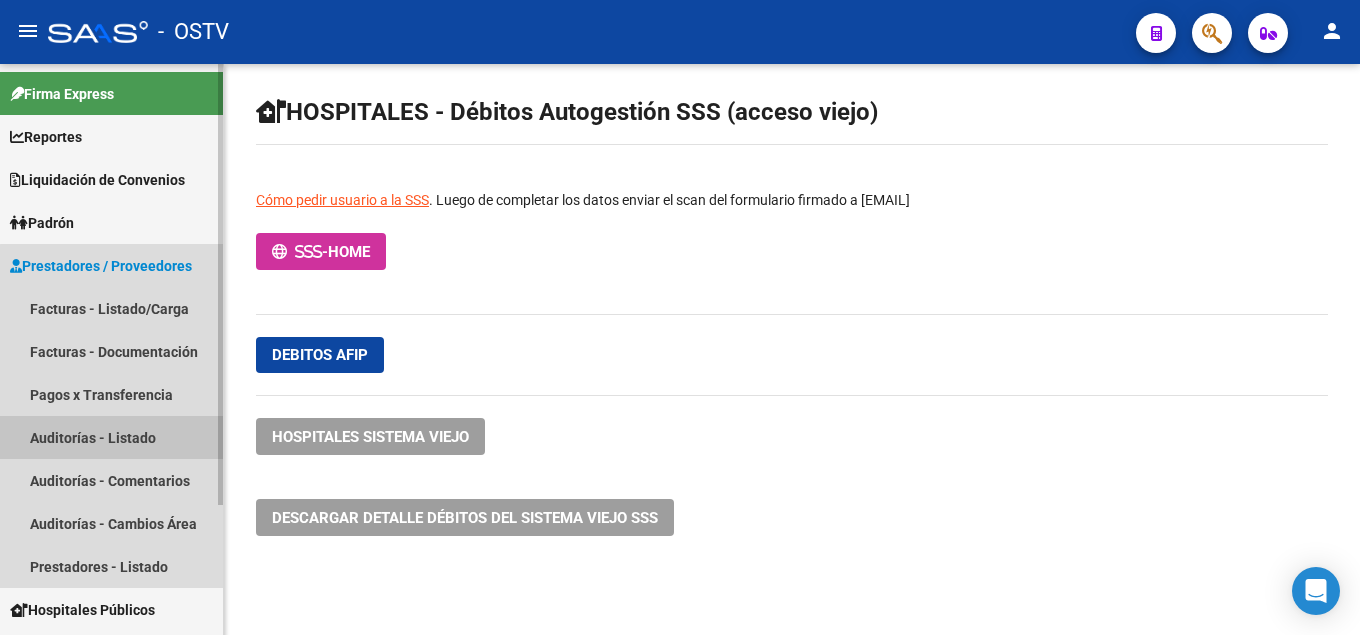 click on "Auditorías - Listado" at bounding box center (111, 437) 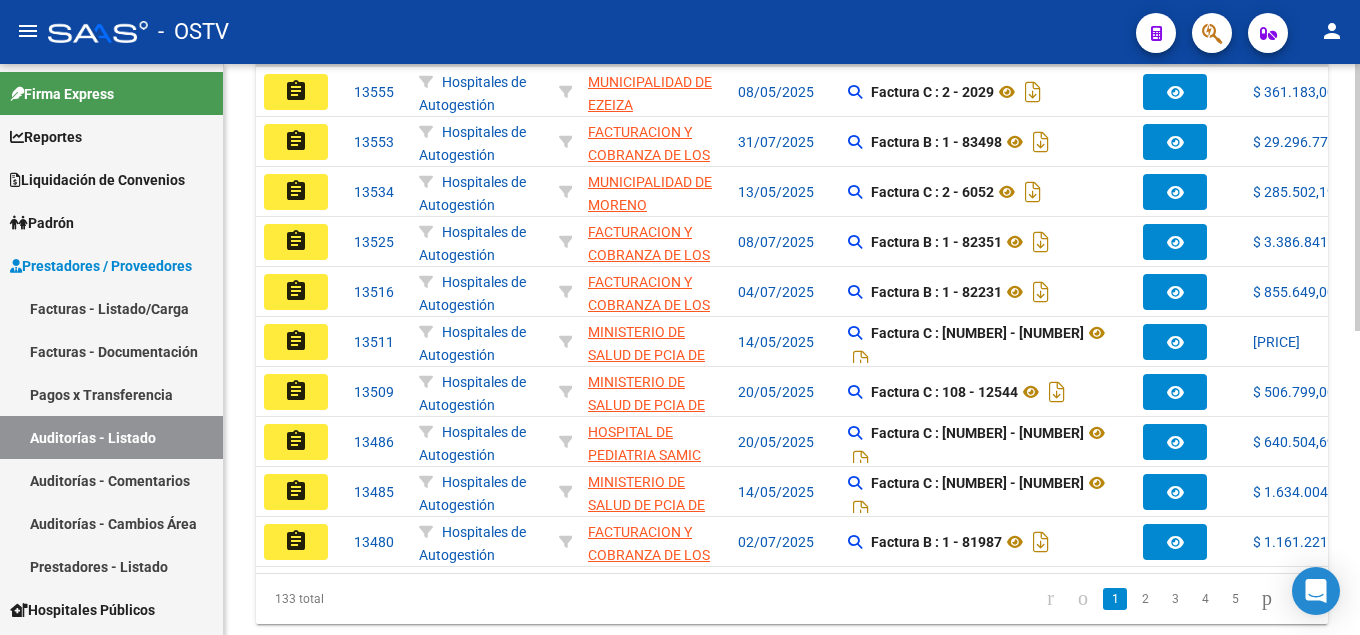 scroll, scrollTop: 652, scrollLeft: 0, axis: vertical 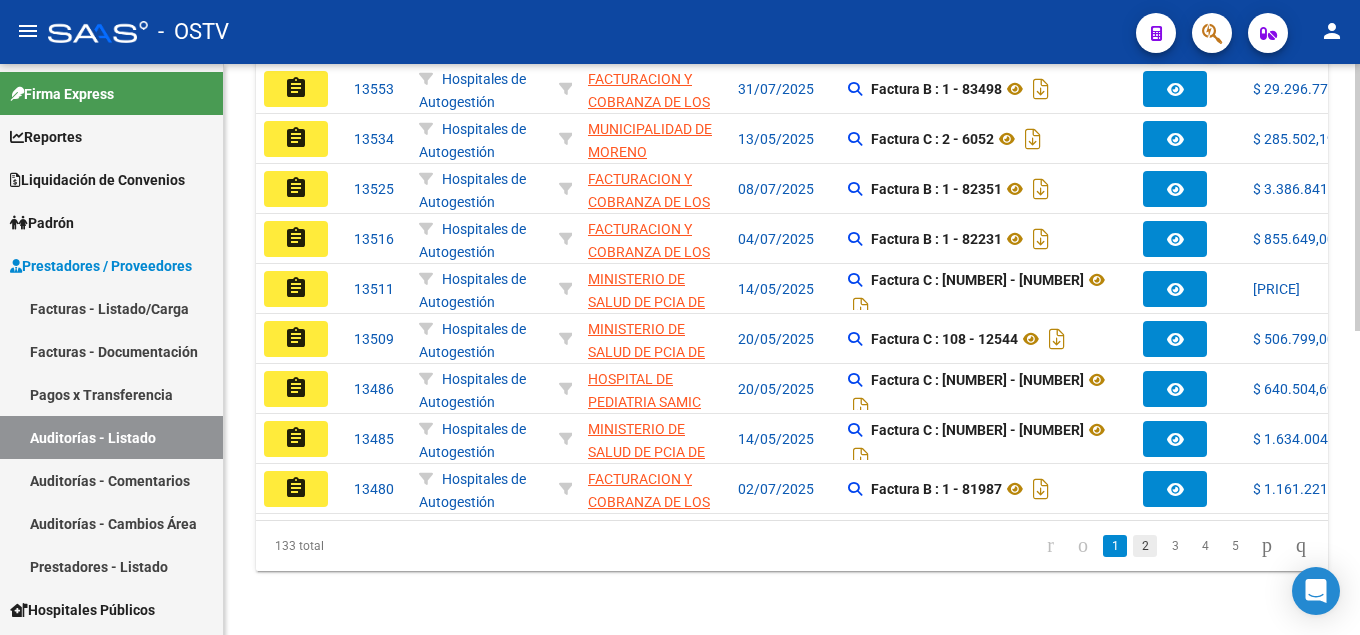 click on "2" 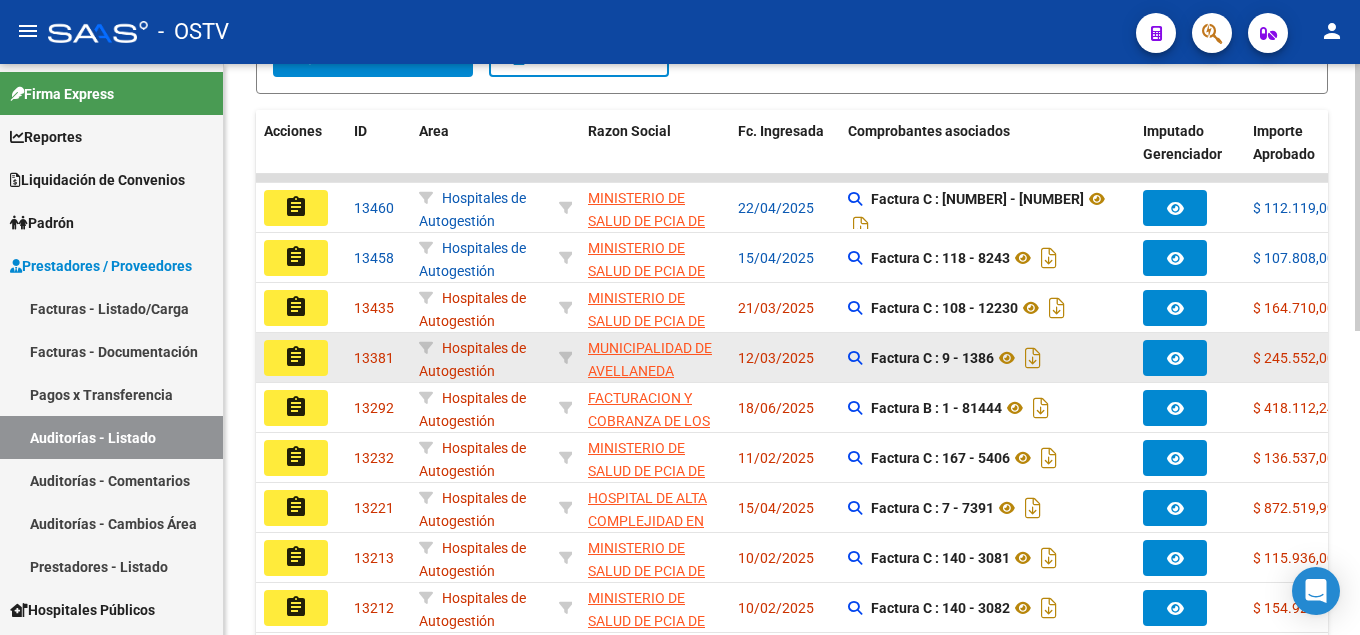 scroll, scrollTop: 652, scrollLeft: 0, axis: vertical 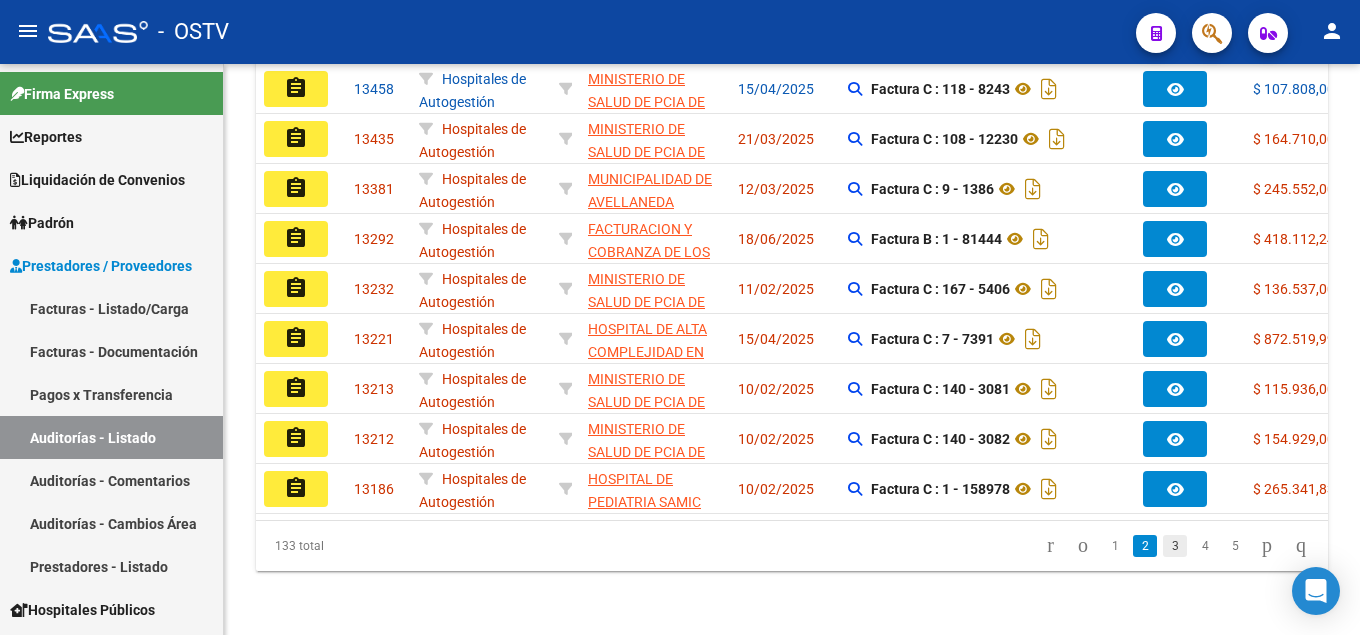click on "3" 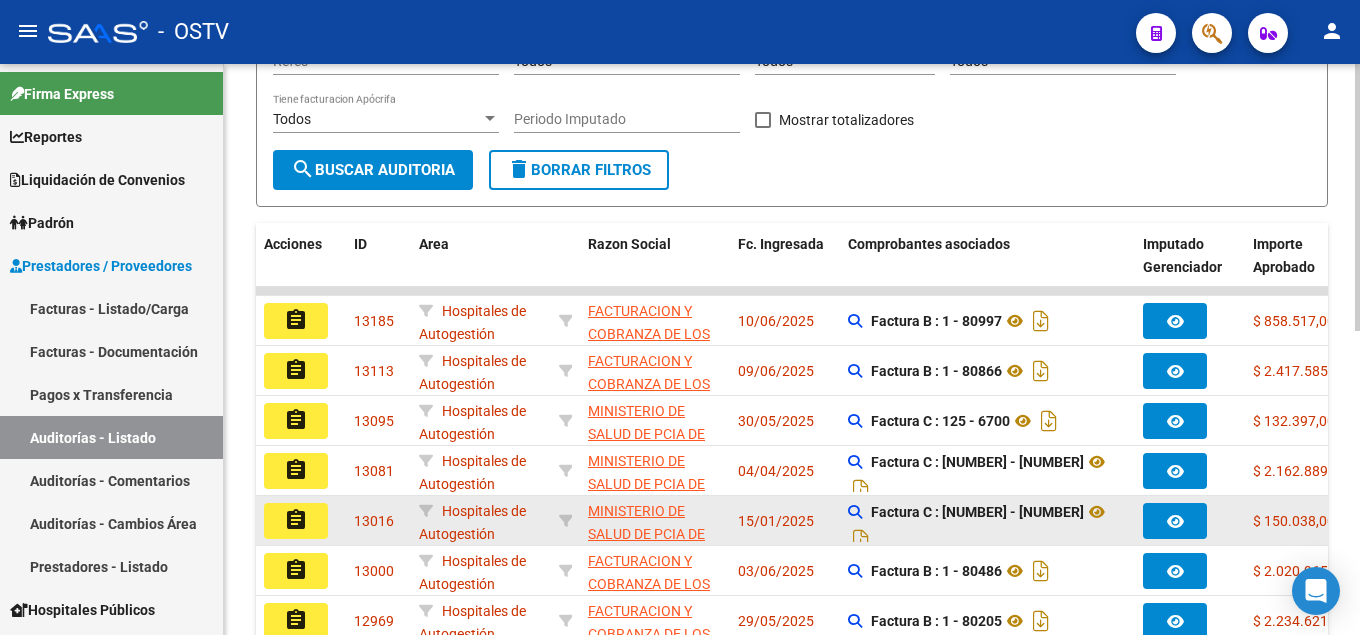 scroll, scrollTop: 312, scrollLeft: 0, axis: vertical 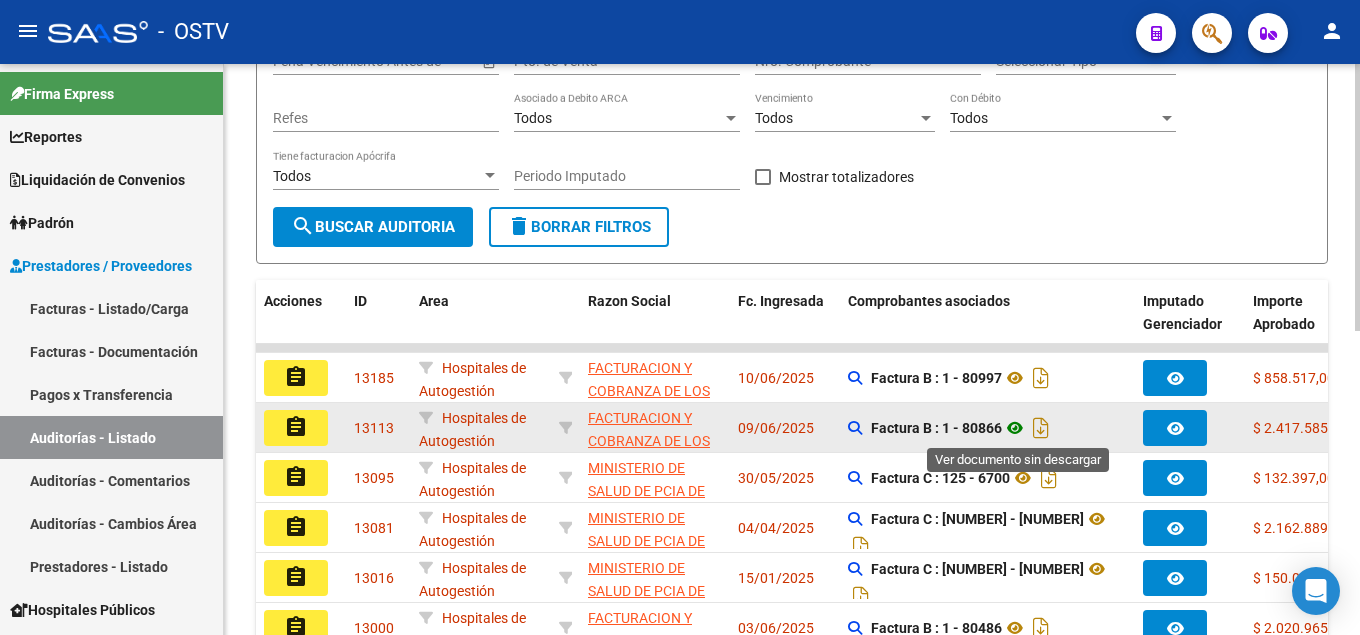 click 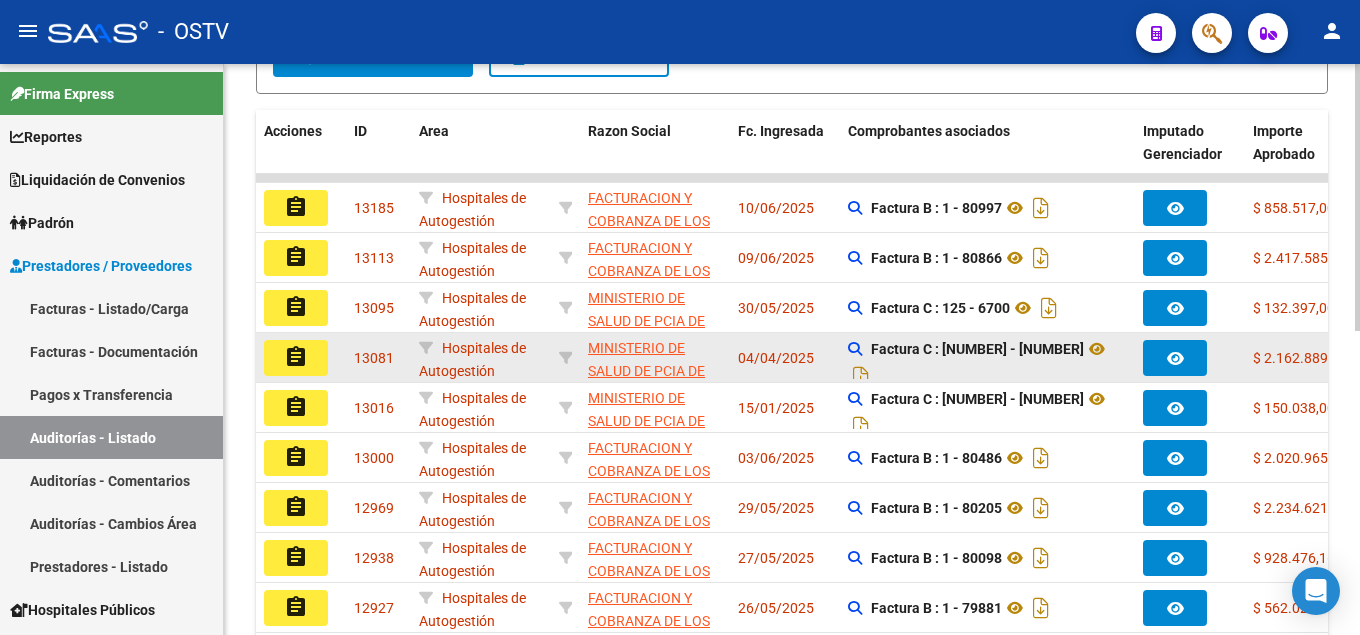scroll, scrollTop: 652, scrollLeft: 0, axis: vertical 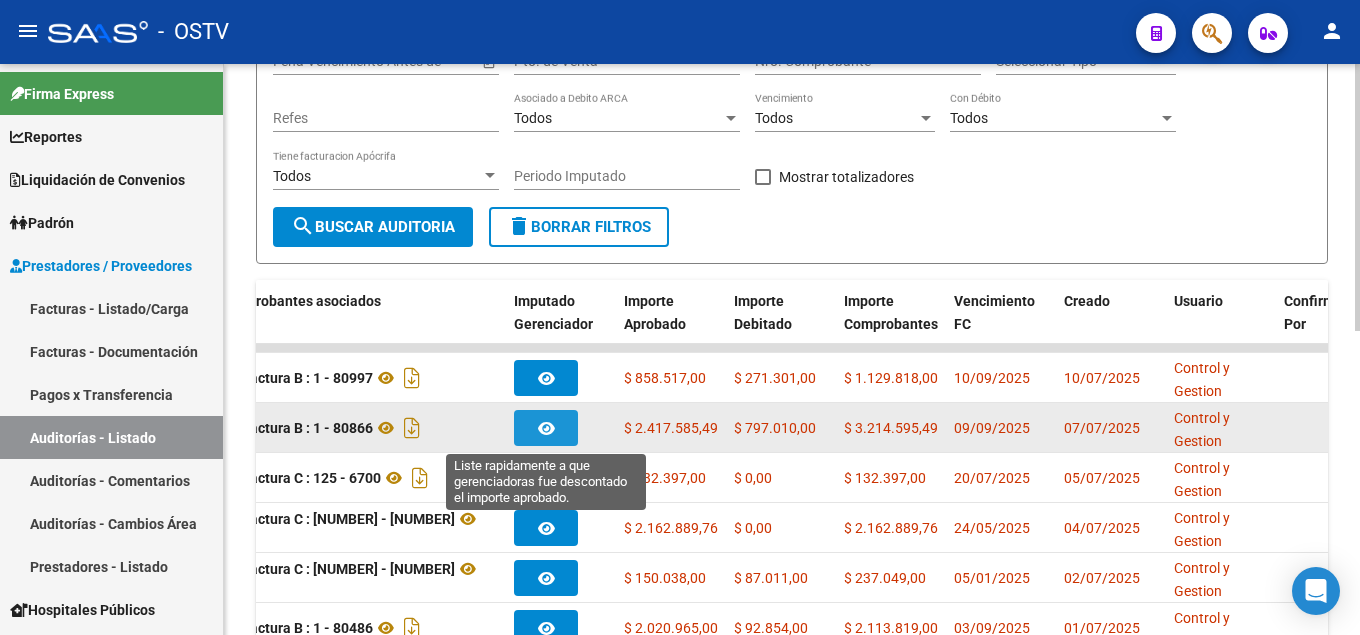 click 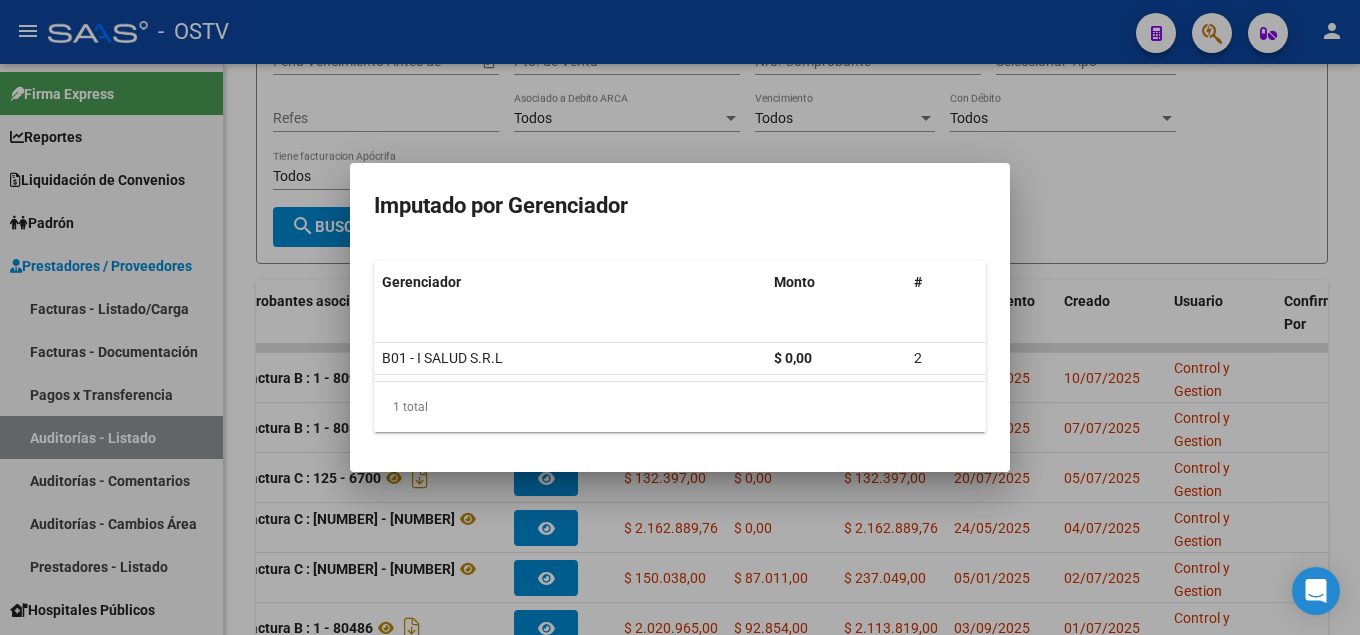 click at bounding box center [680, 317] 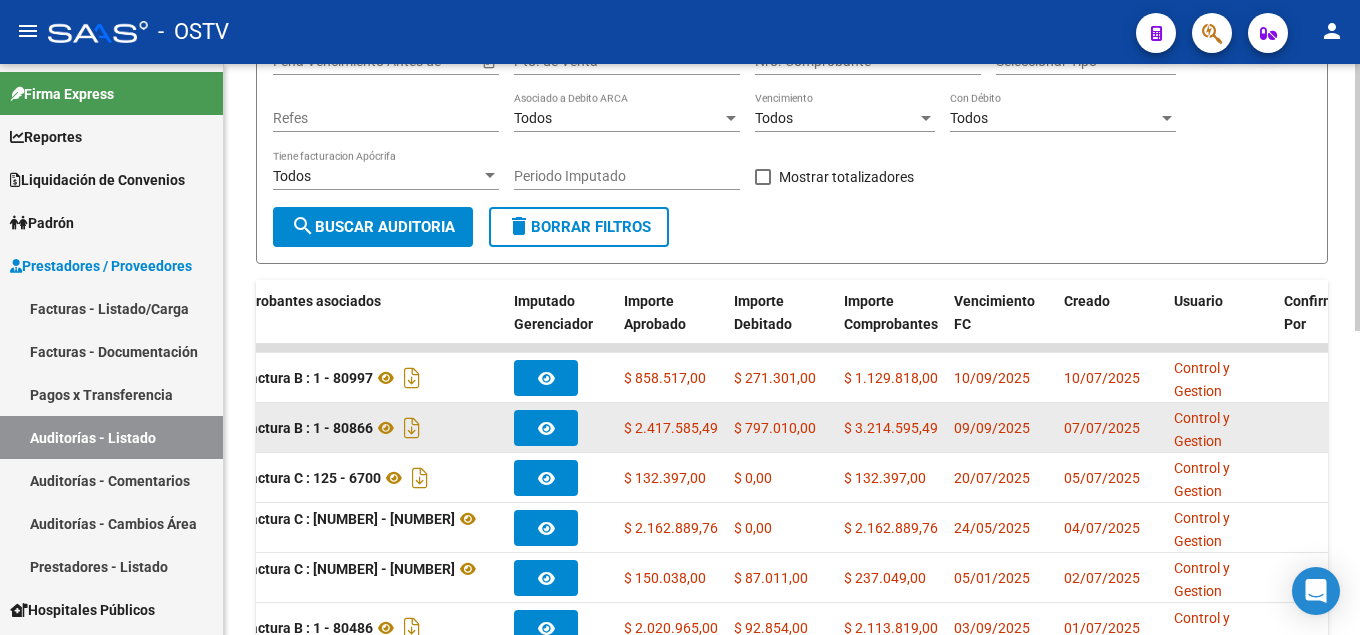 type 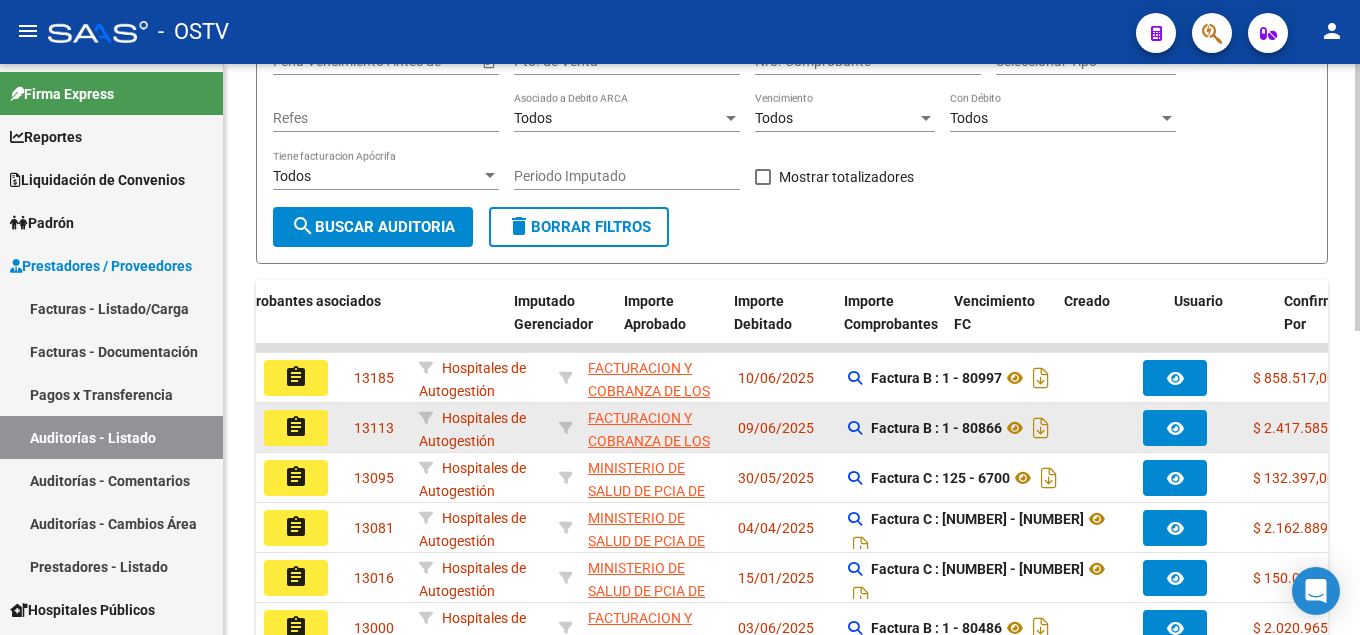 type 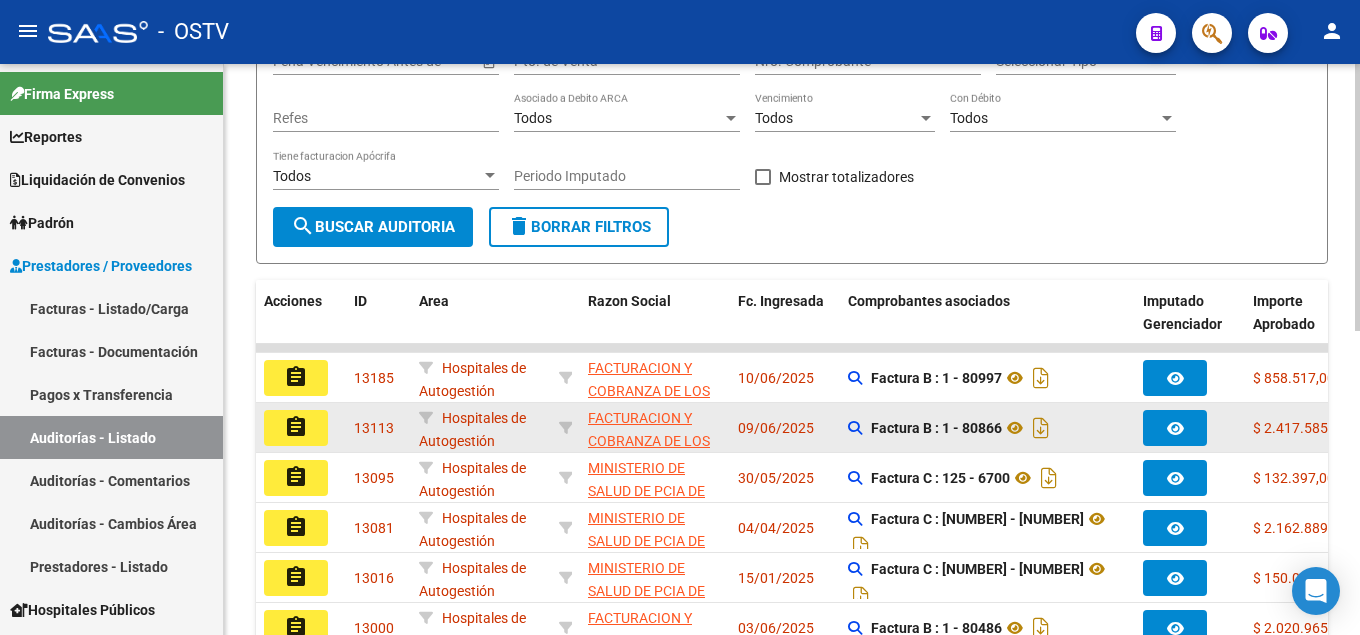 click 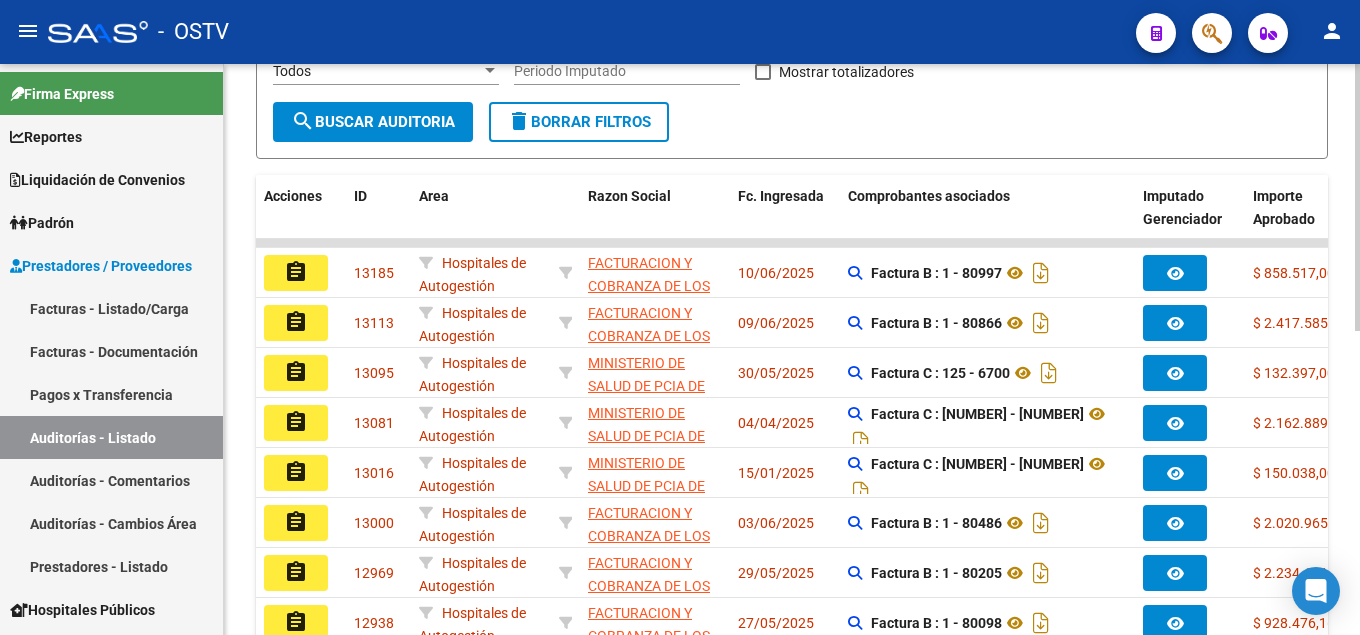 scroll, scrollTop: 415, scrollLeft: 0, axis: vertical 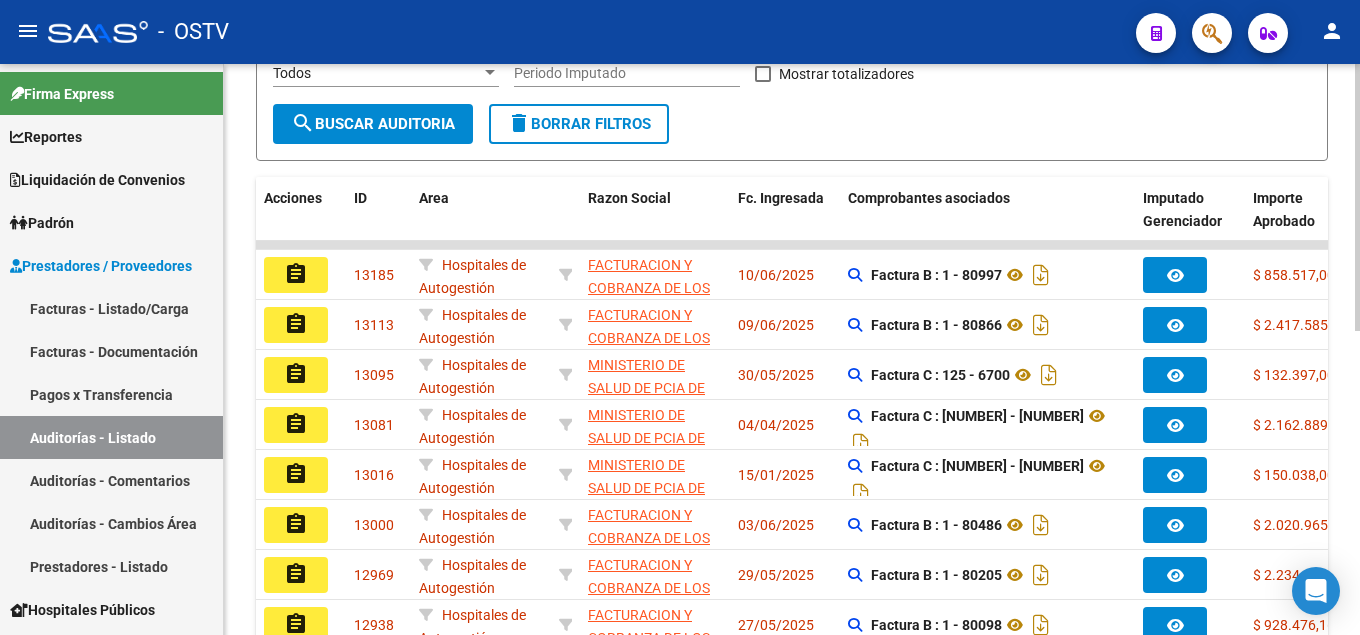 click 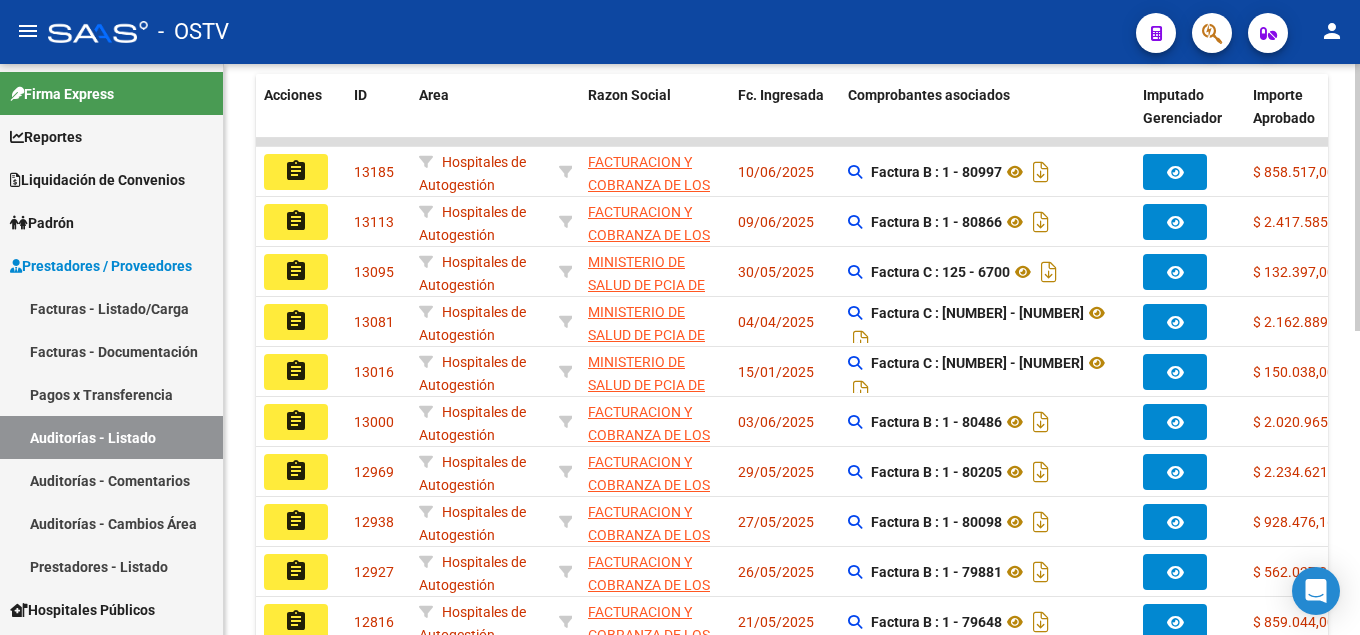 click 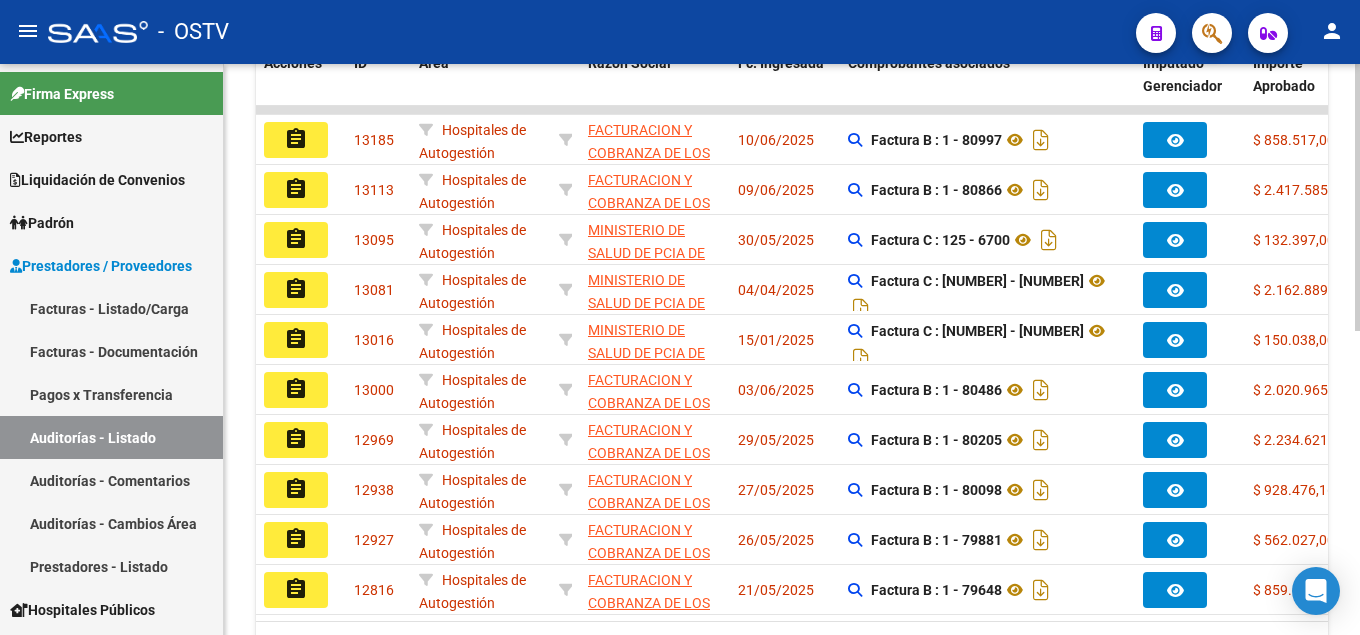 scroll, scrollTop: 554, scrollLeft: 0, axis: vertical 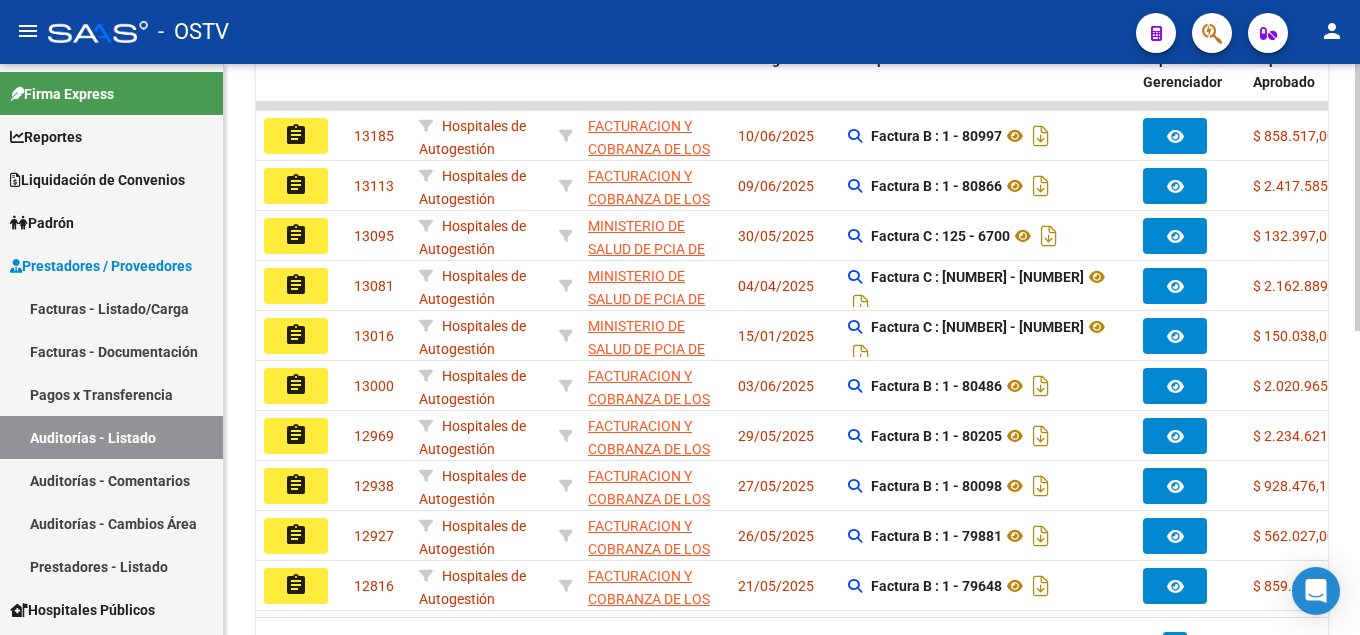 click 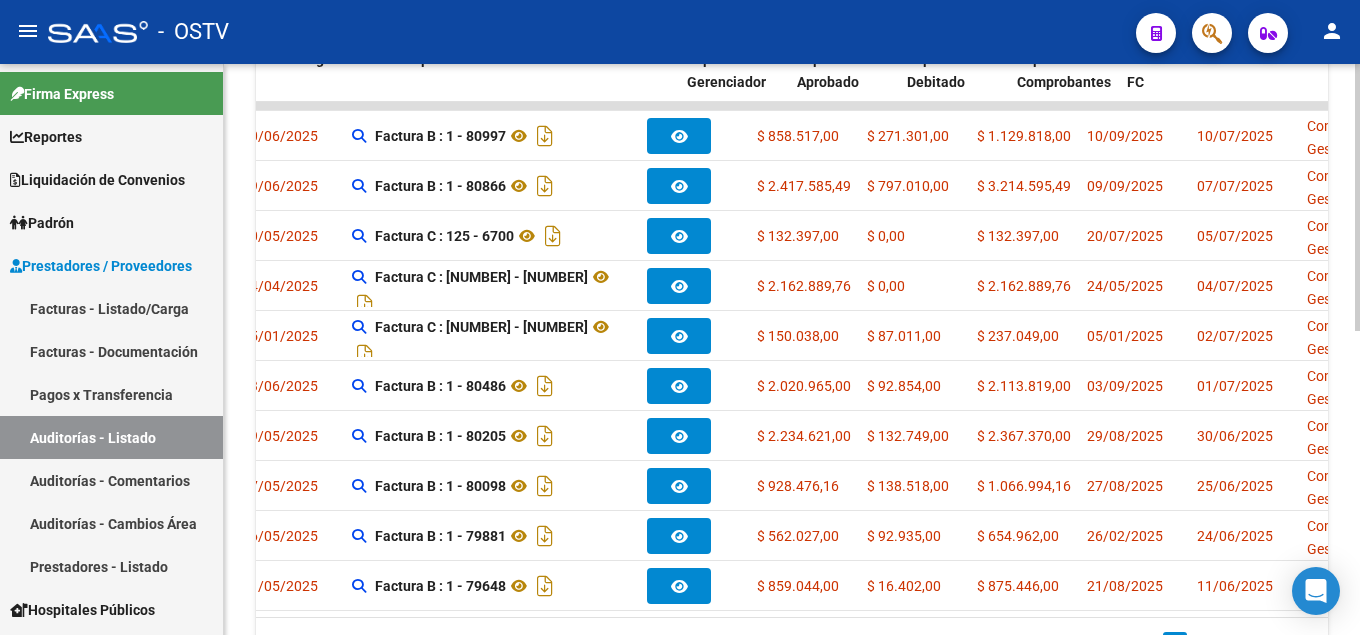 scroll, scrollTop: 0, scrollLeft: 558, axis: horizontal 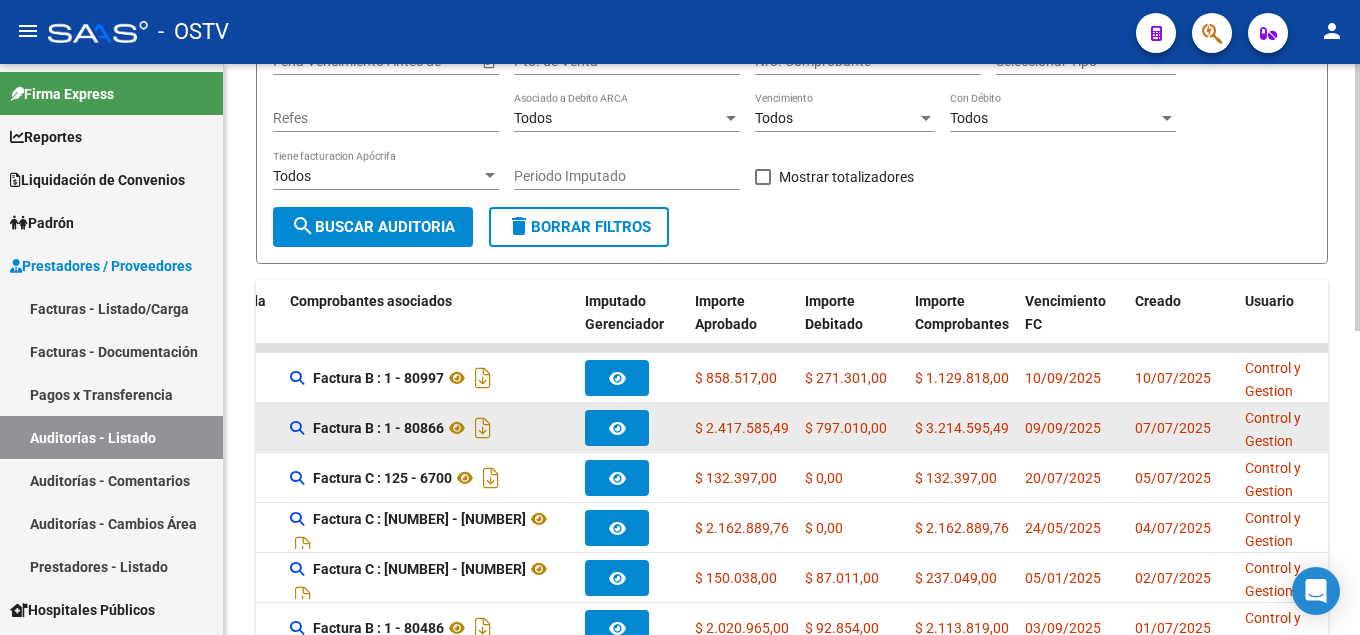 click on "$ 797.010,00" 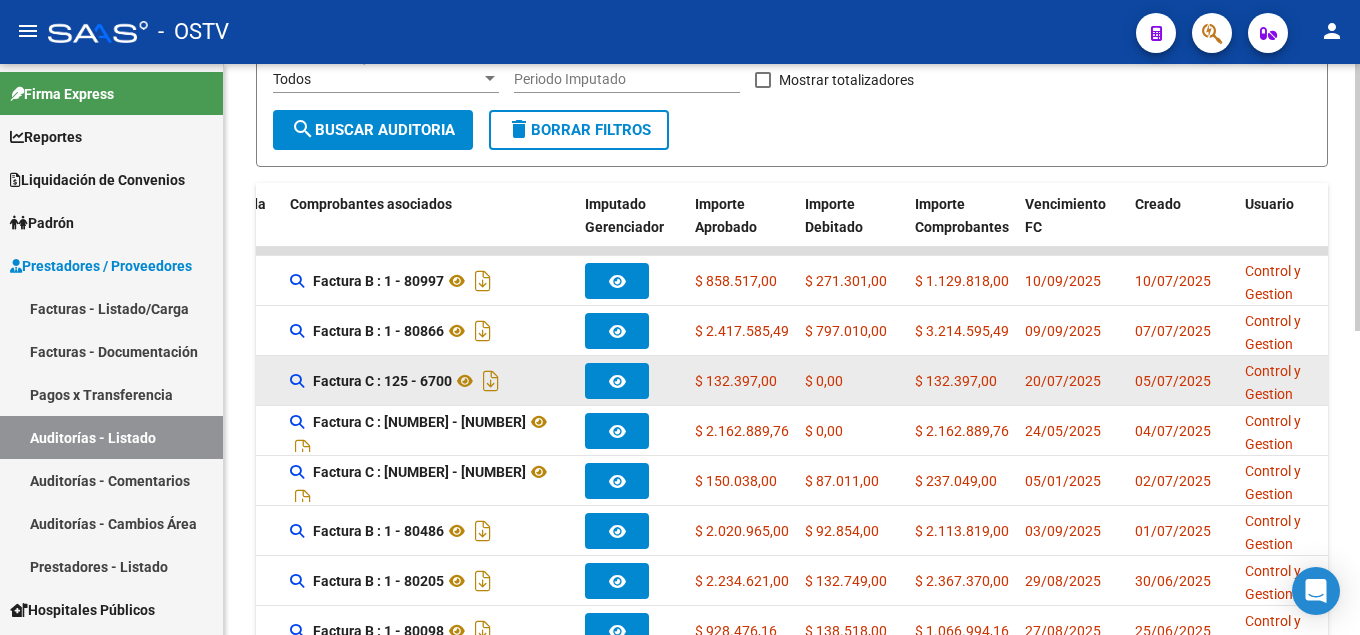 scroll, scrollTop: 482, scrollLeft: 0, axis: vertical 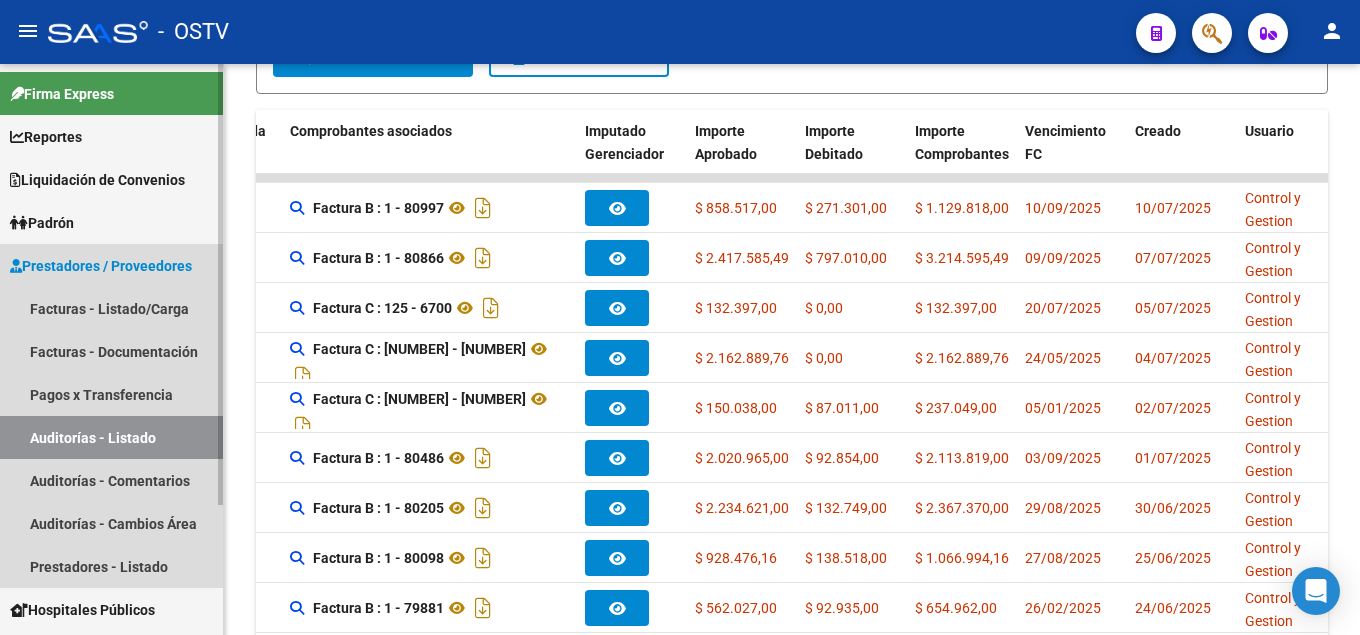 click on "Prestadores / Proveedores" at bounding box center [101, 266] 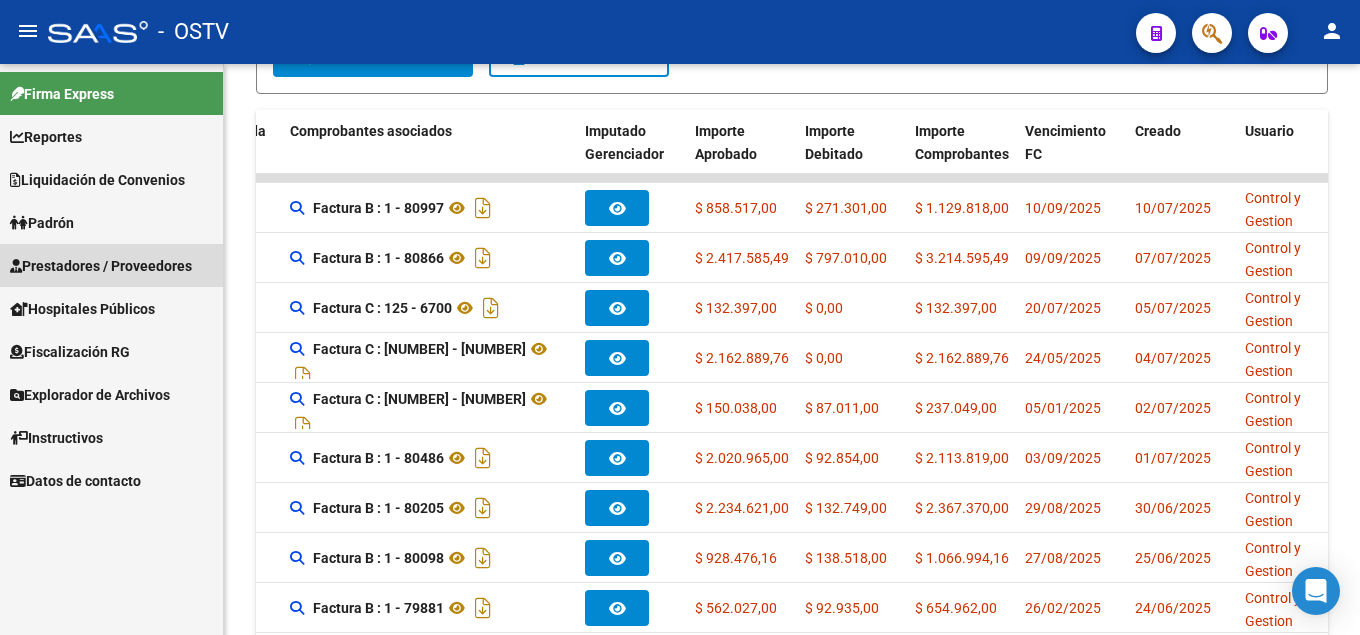 click on "Prestadores / Proveedores" at bounding box center [101, 266] 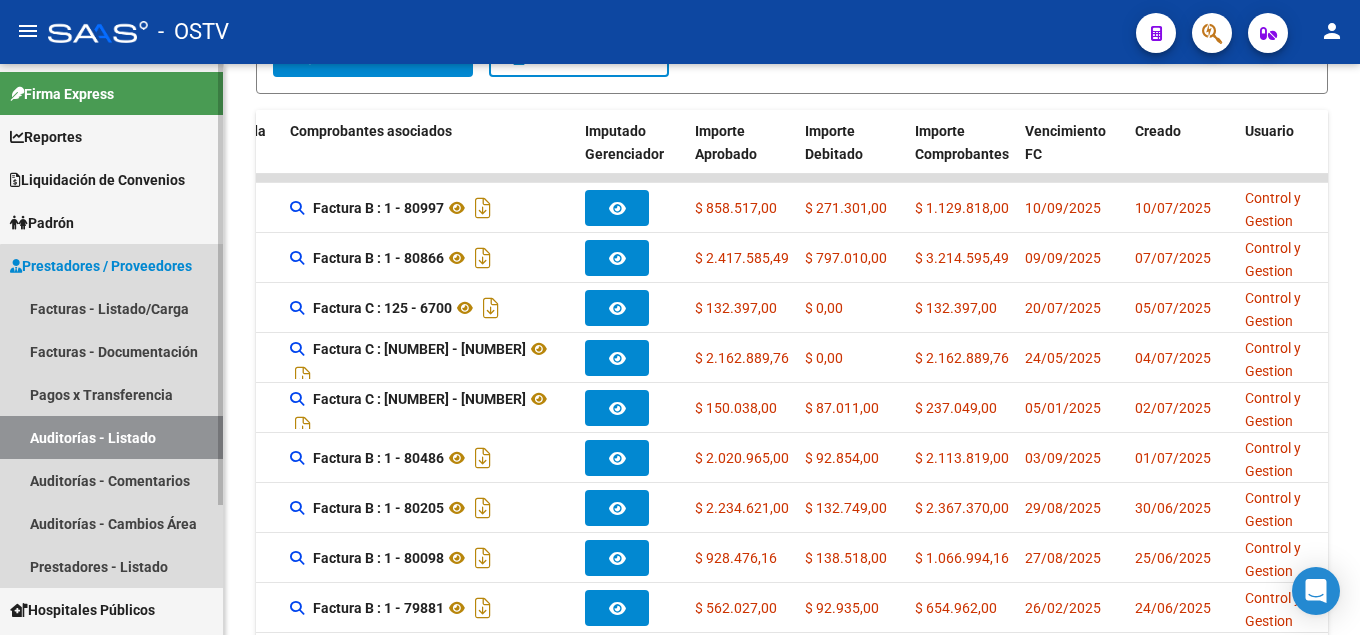 click on "Auditorías - Listado" at bounding box center (111, 437) 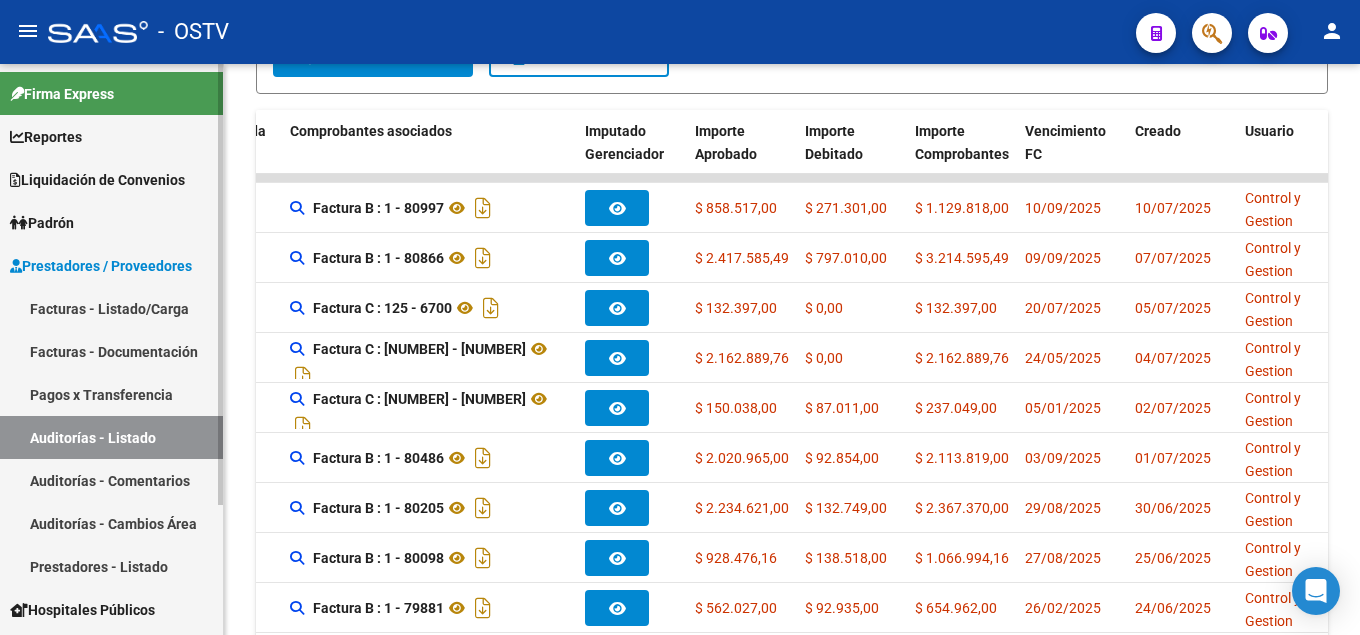 click on "Facturas - Listado/Carga" at bounding box center [111, 308] 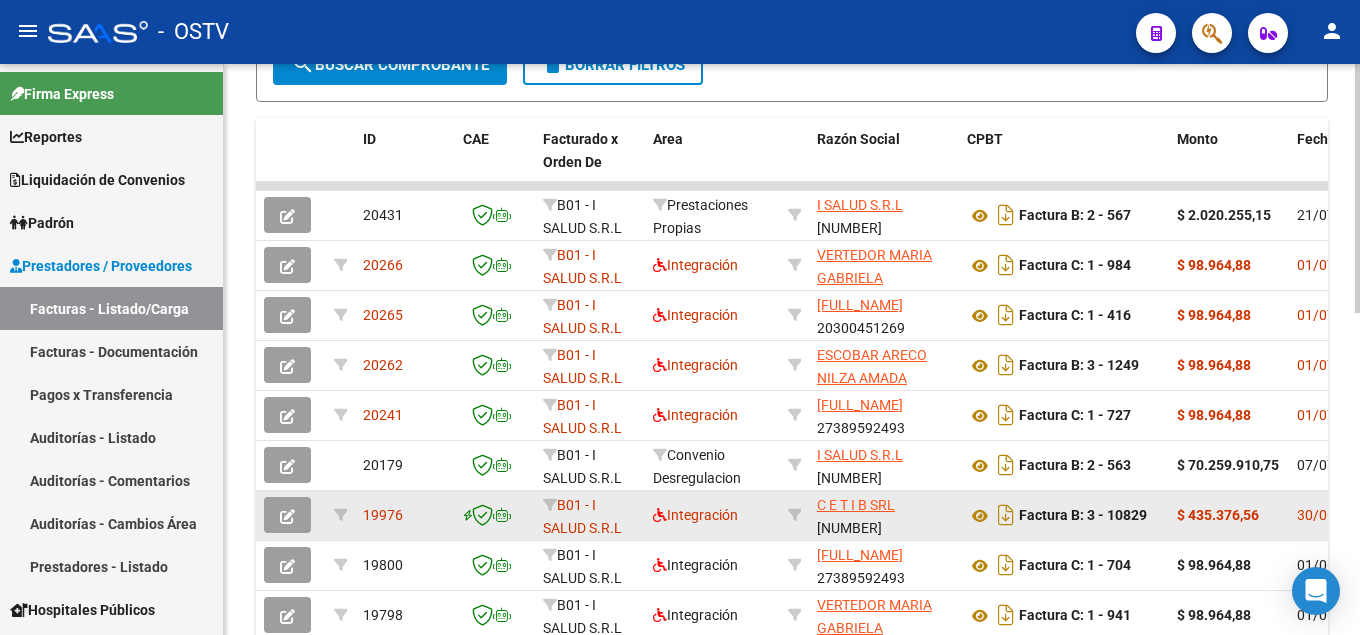 scroll, scrollTop: 569, scrollLeft: 0, axis: vertical 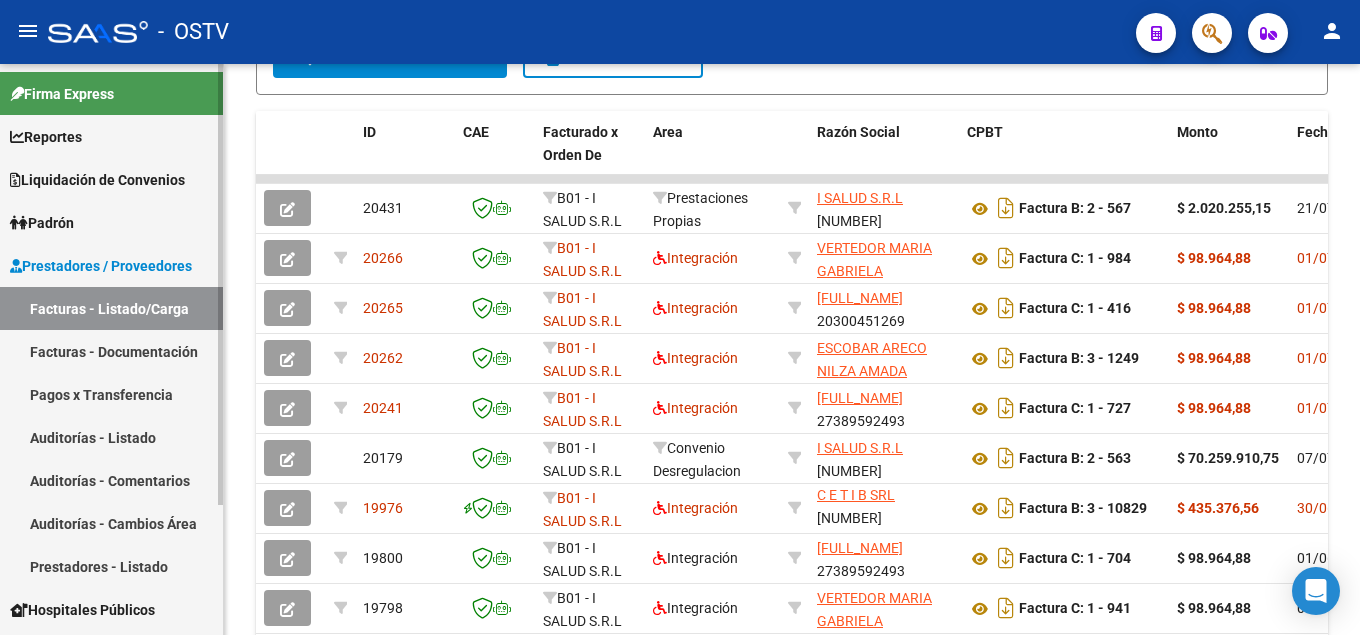 drag, startPoint x: 150, startPoint y: 344, endPoint x: 172, endPoint y: 346, distance: 22.090721 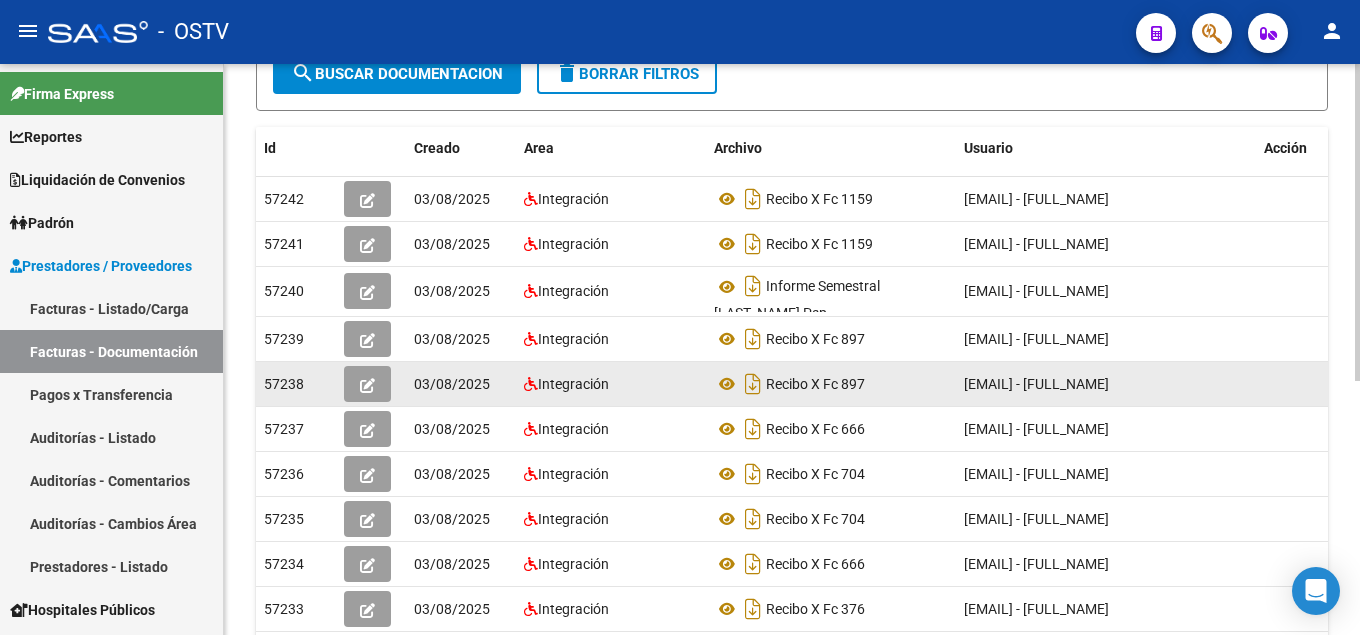 scroll, scrollTop: 340, scrollLeft: 0, axis: vertical 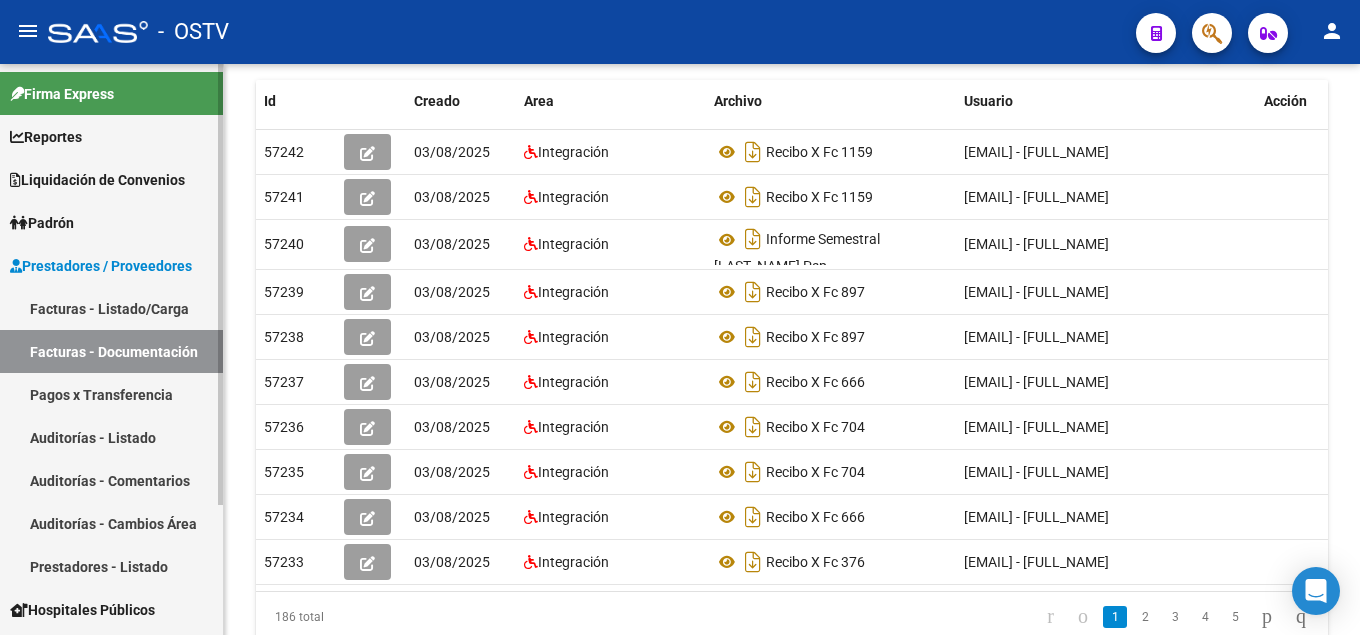 click on "Auditorías - Comentarios" at bounding box center (111, 480) 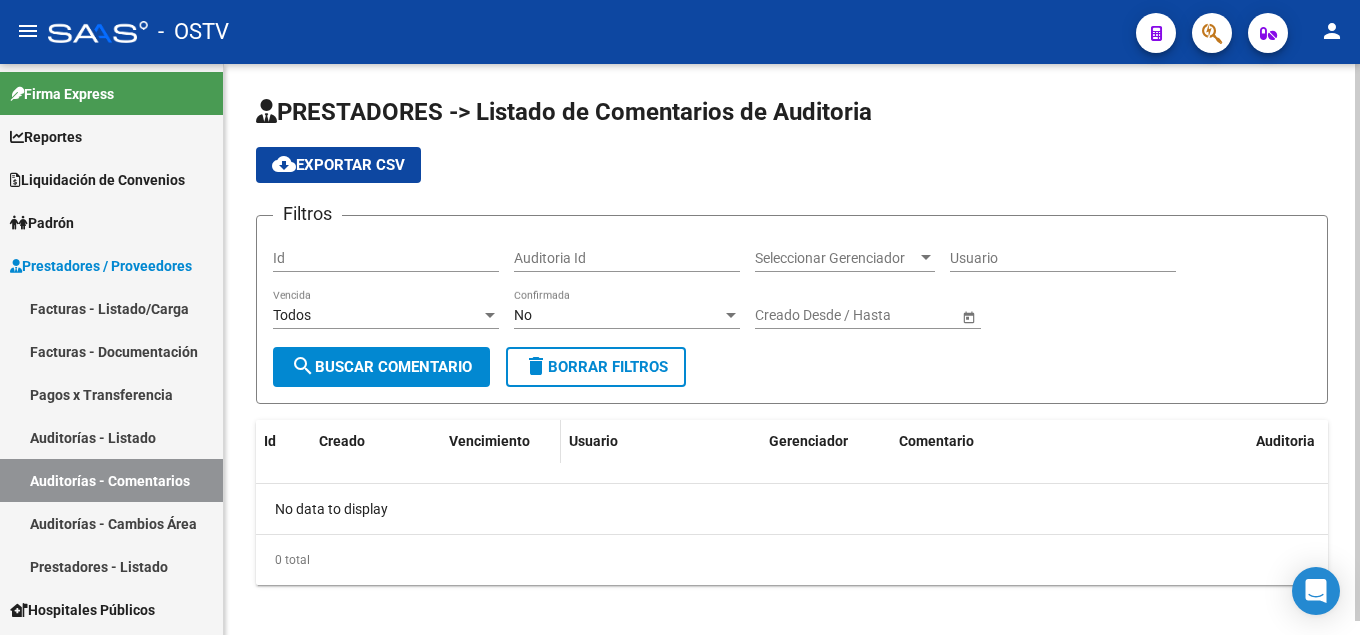 scroll, scrollTop: 14, scrollLeft: 0, axis: vertical 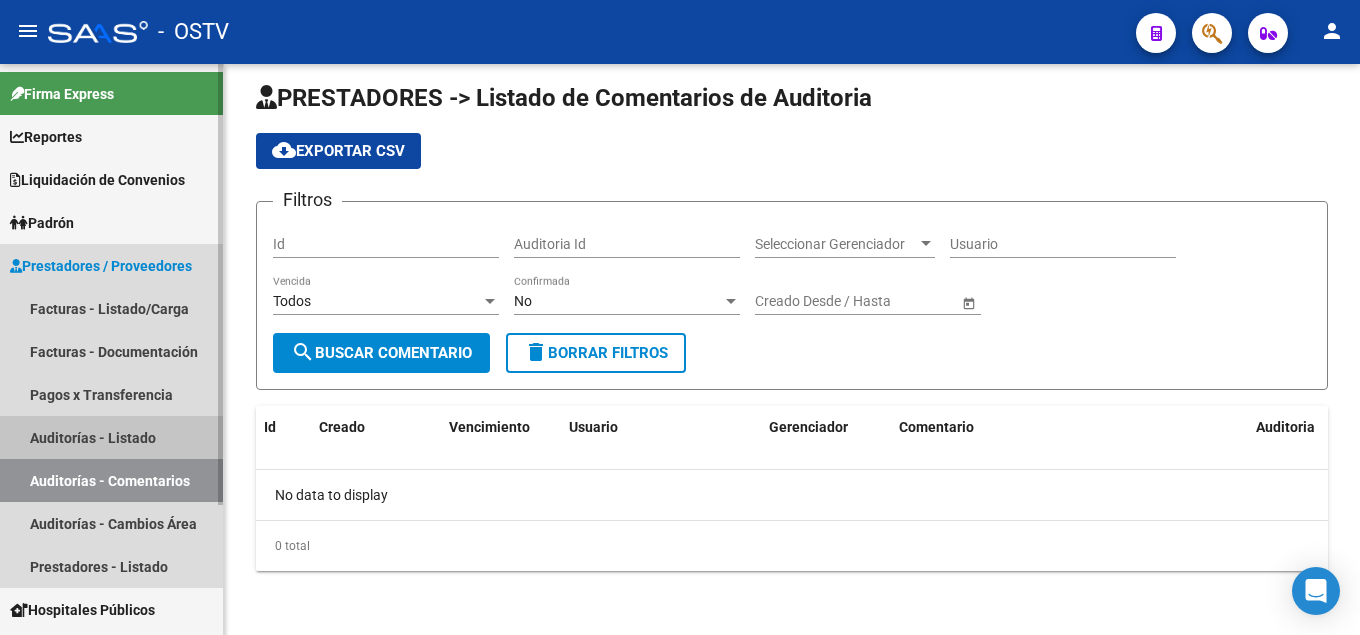 click on "Auditorías - Listado" at bounding box center (111, 437) 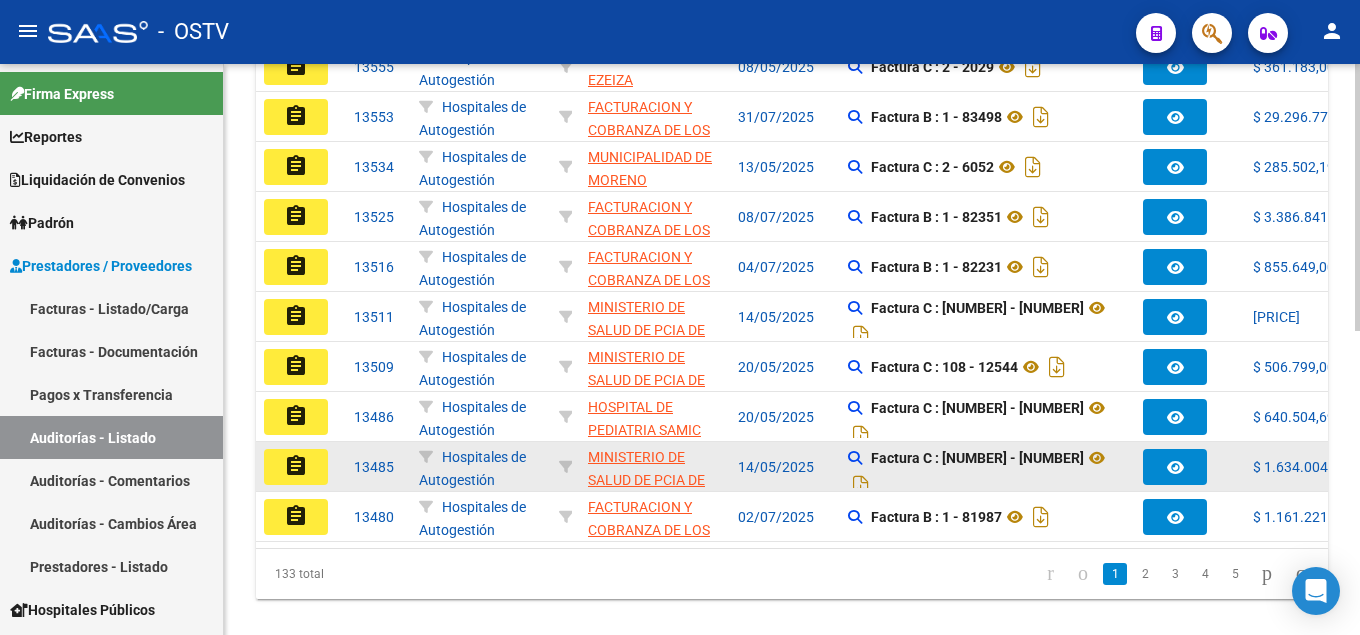 scroll, scrollTop: 652, scrollLeft: 0, axis: vertical 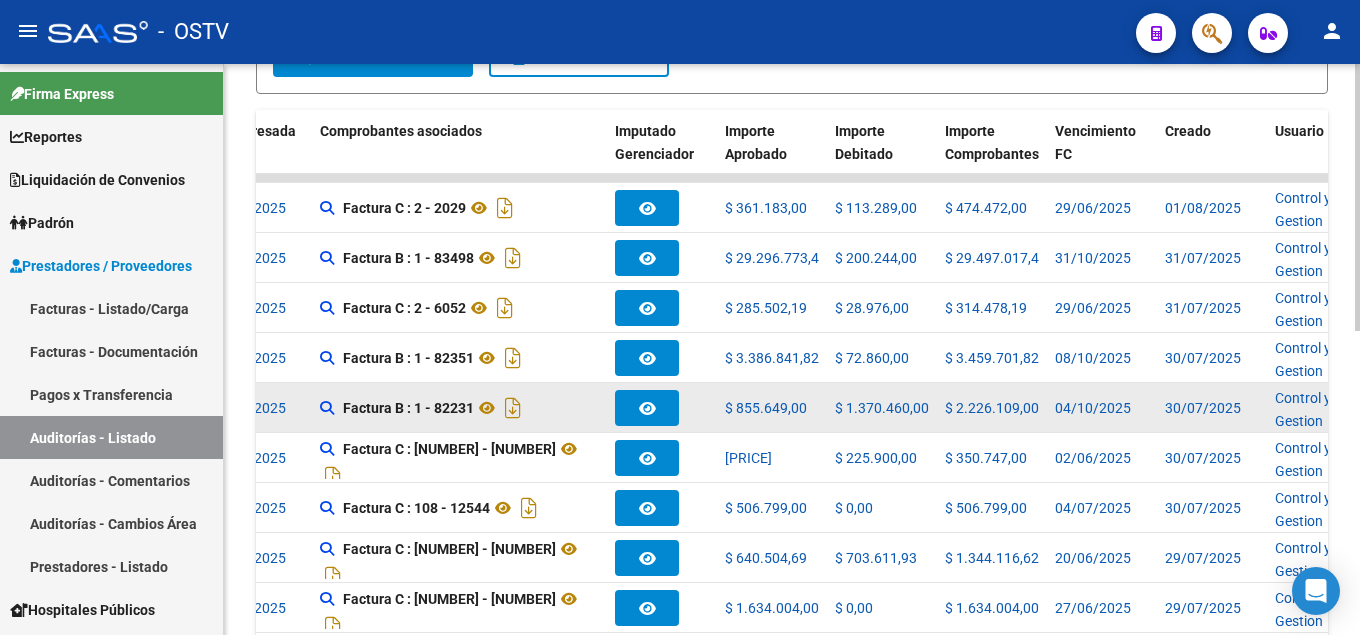 click on "$ 1.370.460,00" 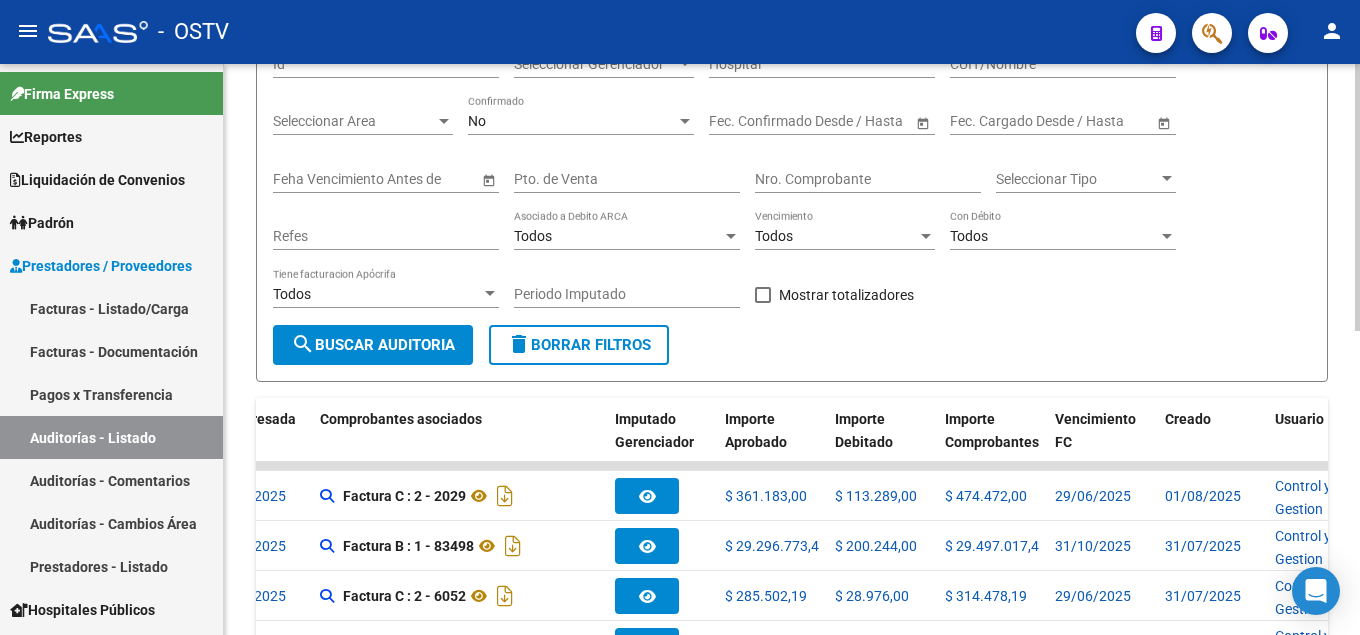 scroll, scrollTop: 142, scrollLeft: 0, axis: vertical 